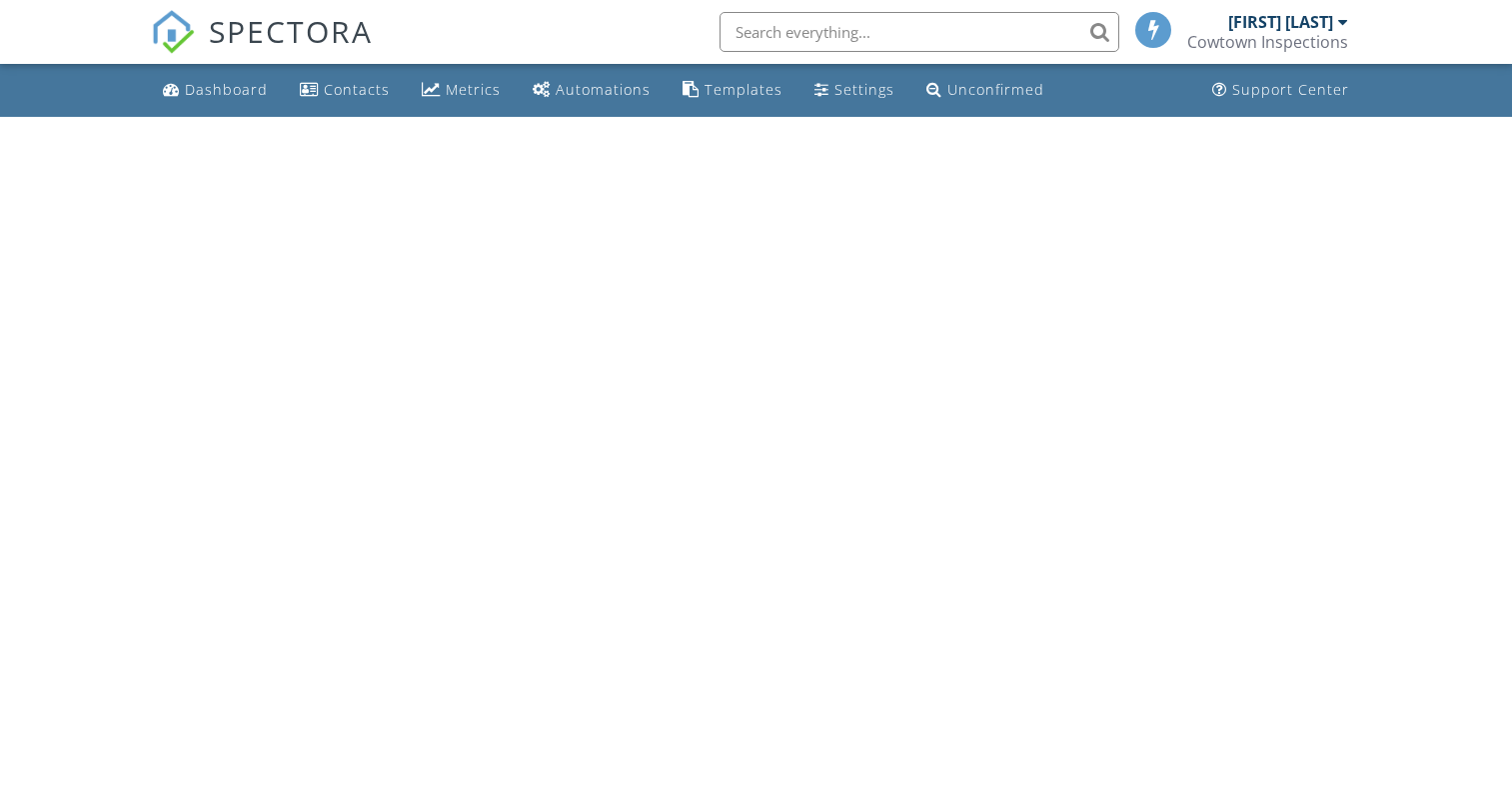 scroll, scrollTop: 0, scrollLeft: 0, axis: both 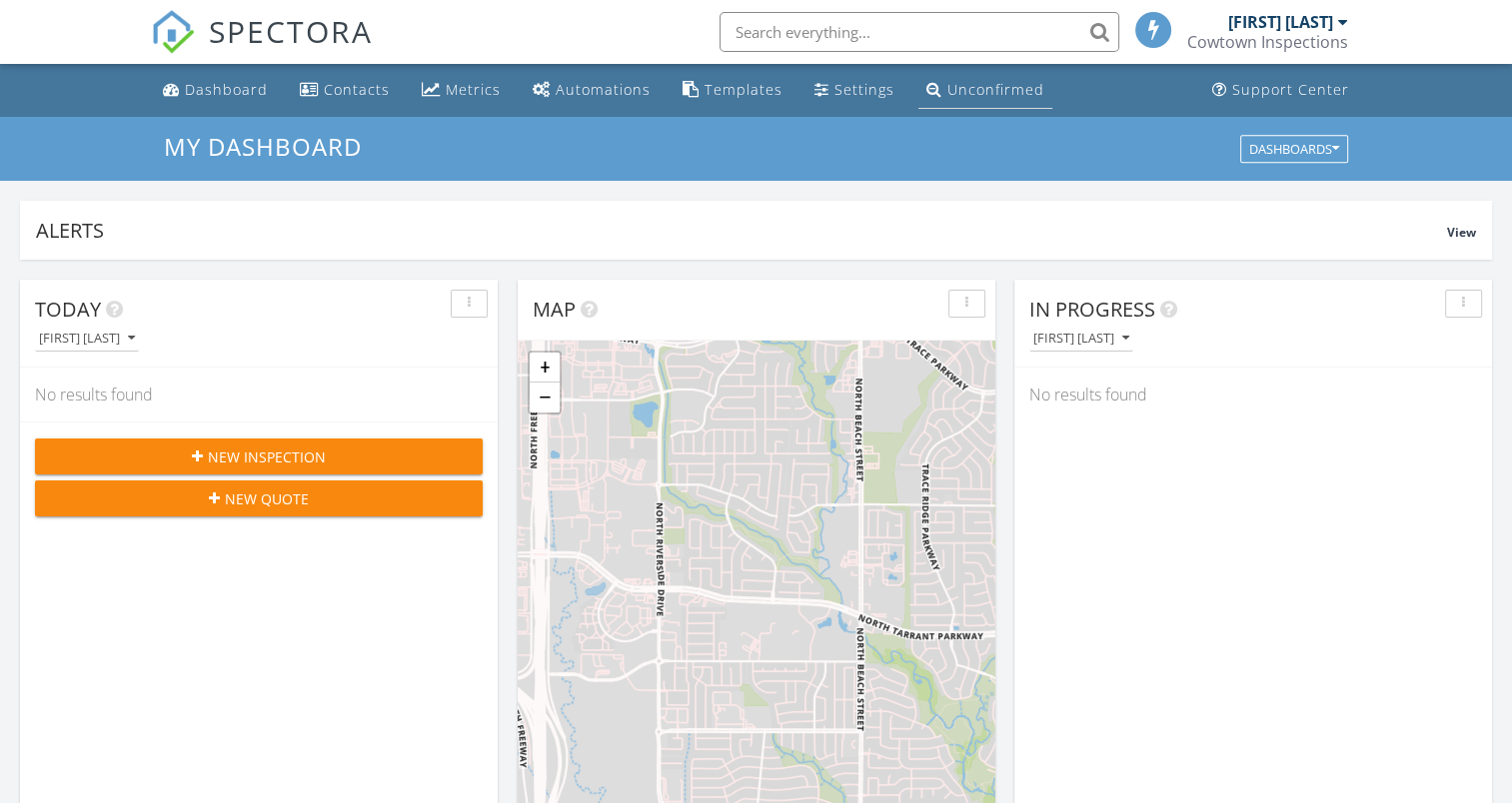click on "Unconfirmed" at bounding box center (995, 89) 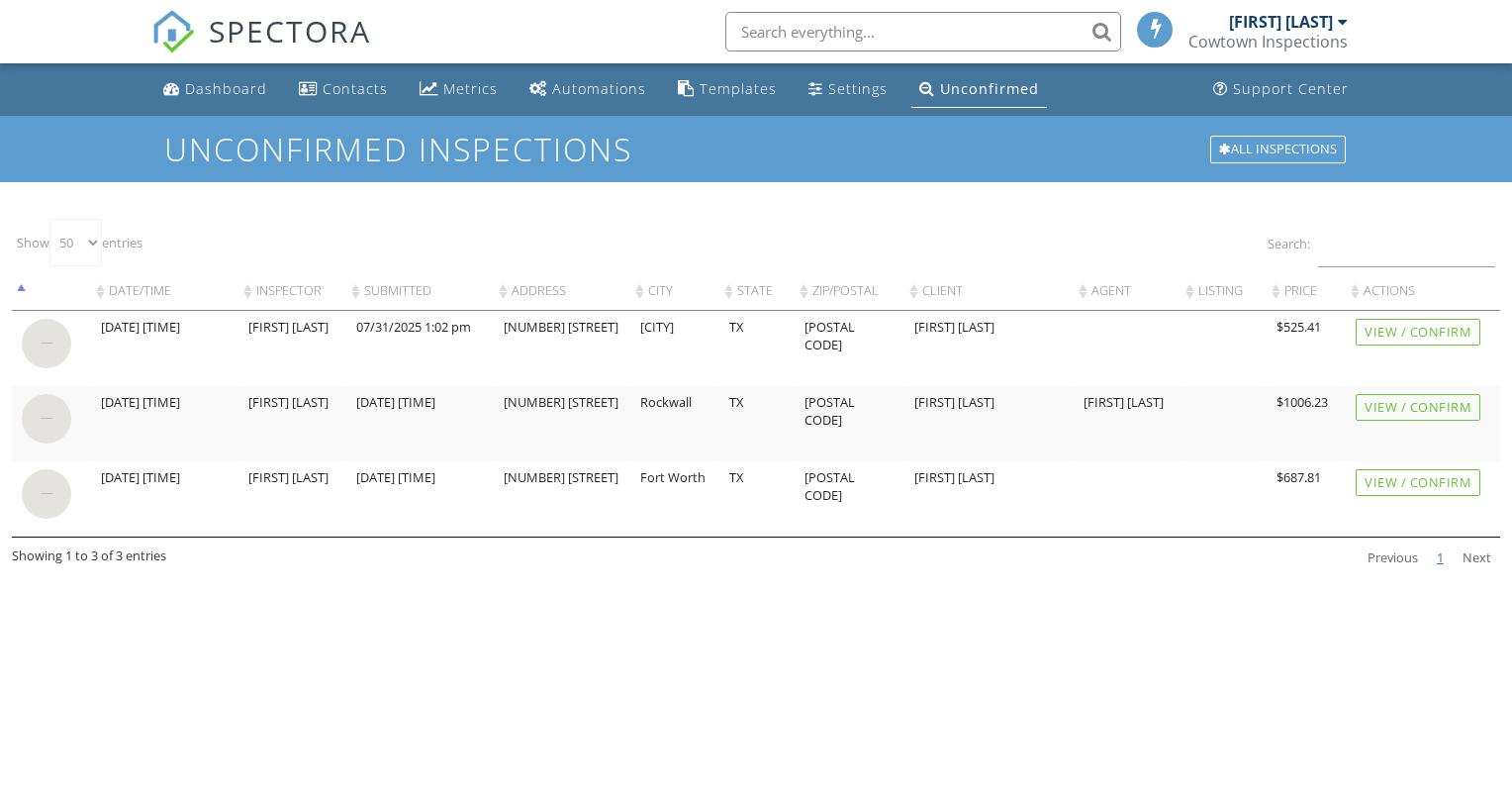 select on "50" 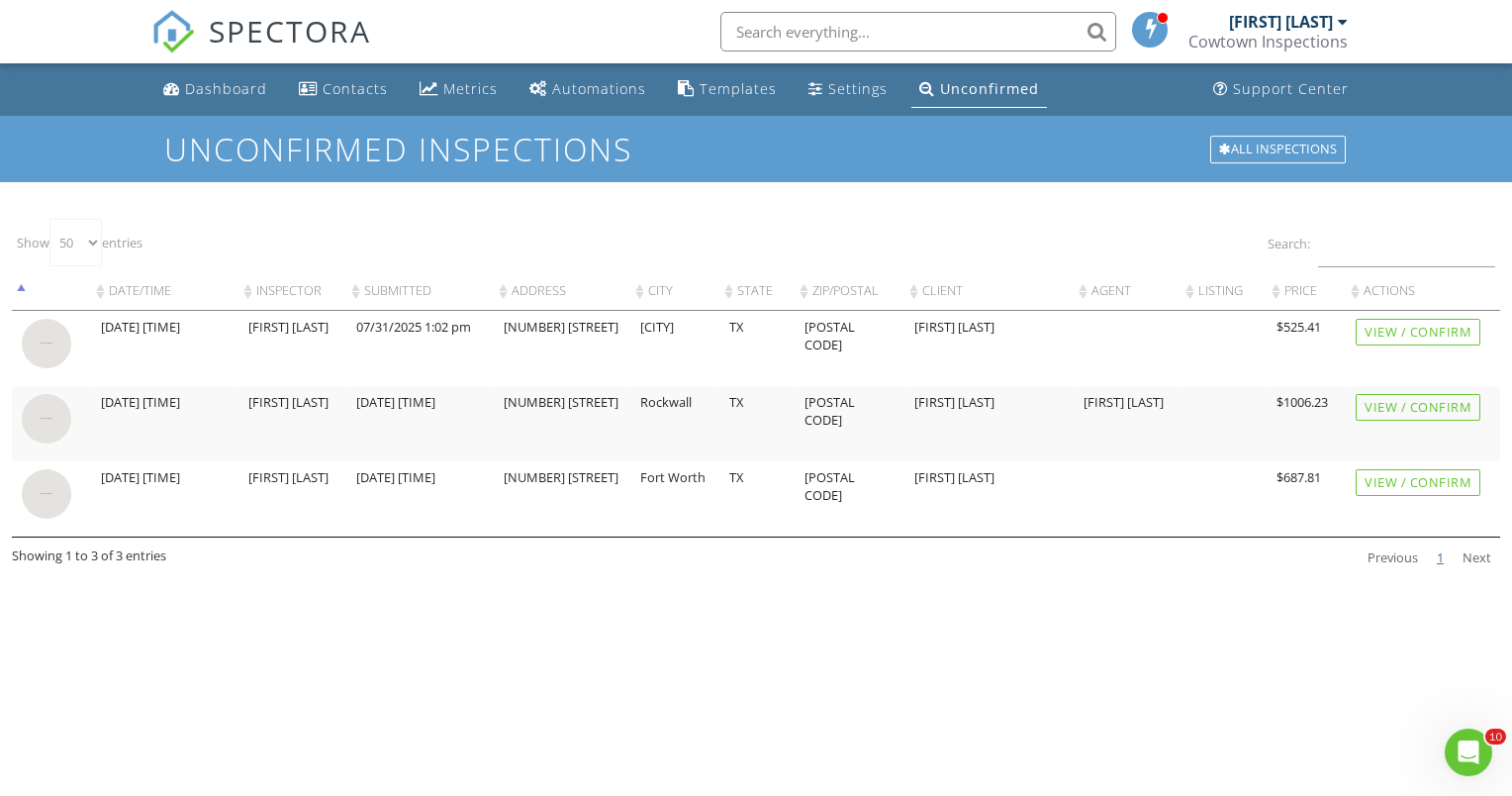scroll, scrollTop: 0, scrollLeft: 0, axis: both 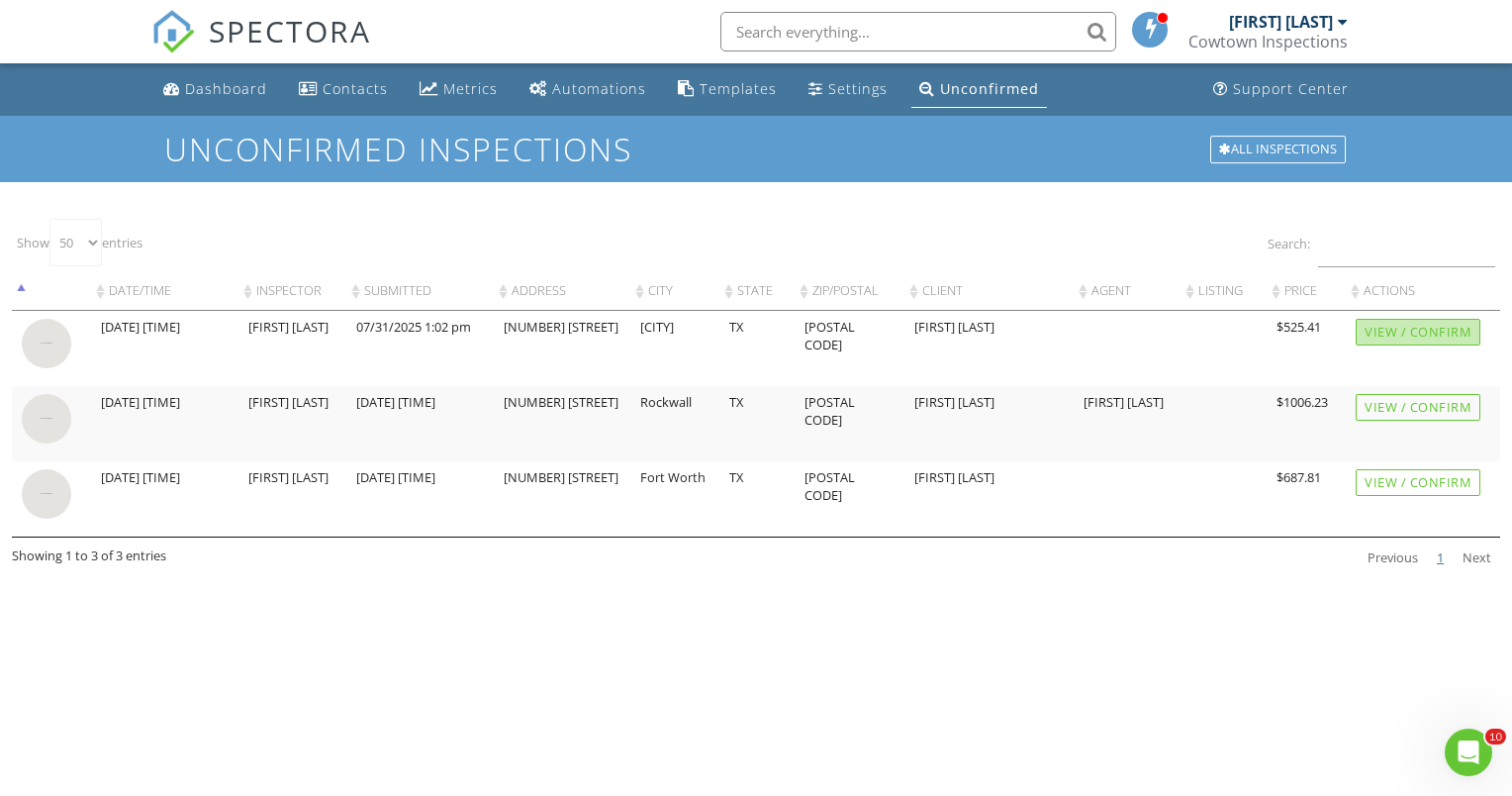 click on "View / Confirm" at bounding box center [1418, 332] 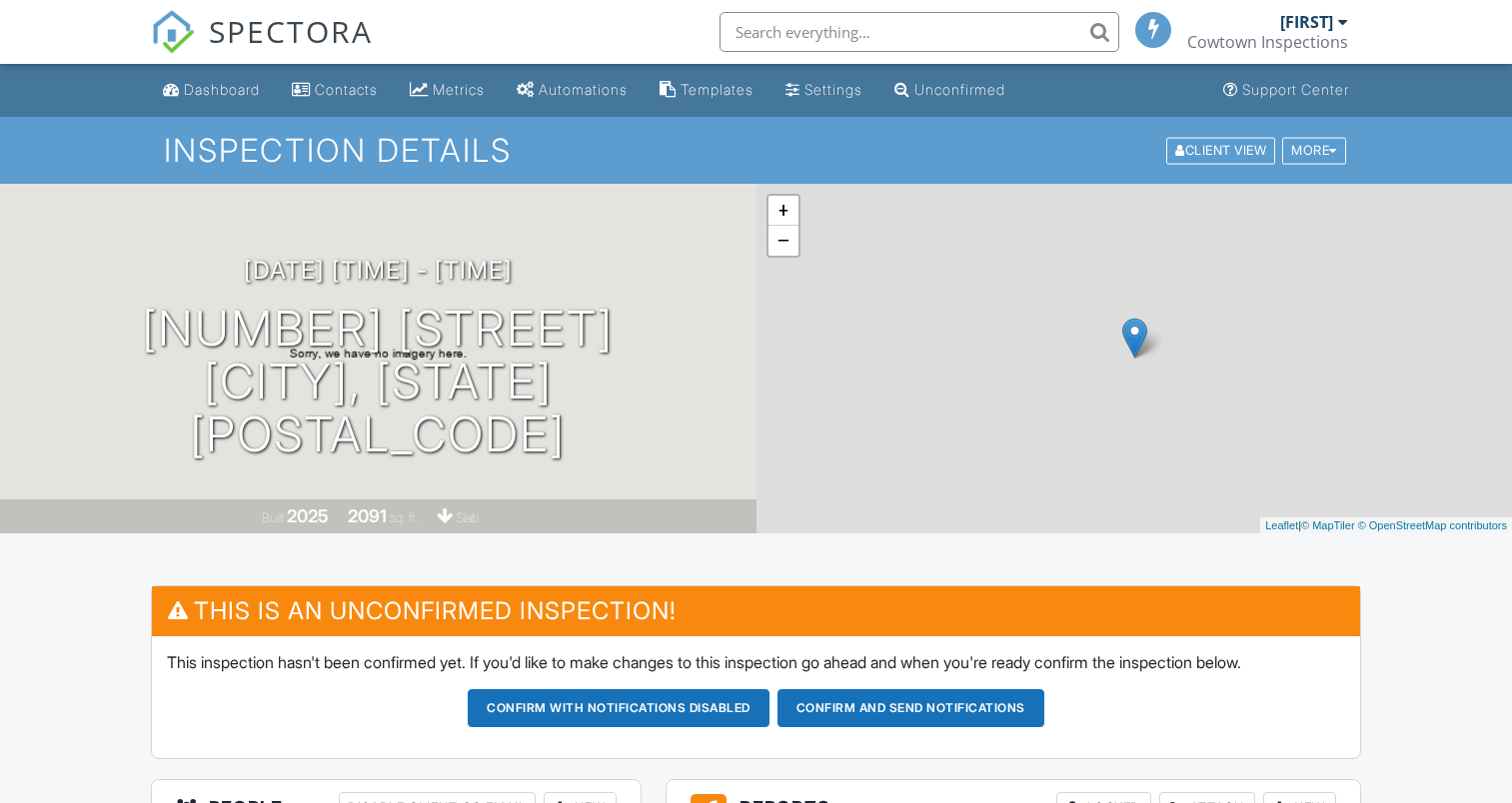 scroll, scrollTop: 0, scrollLeft: 0, axis: both 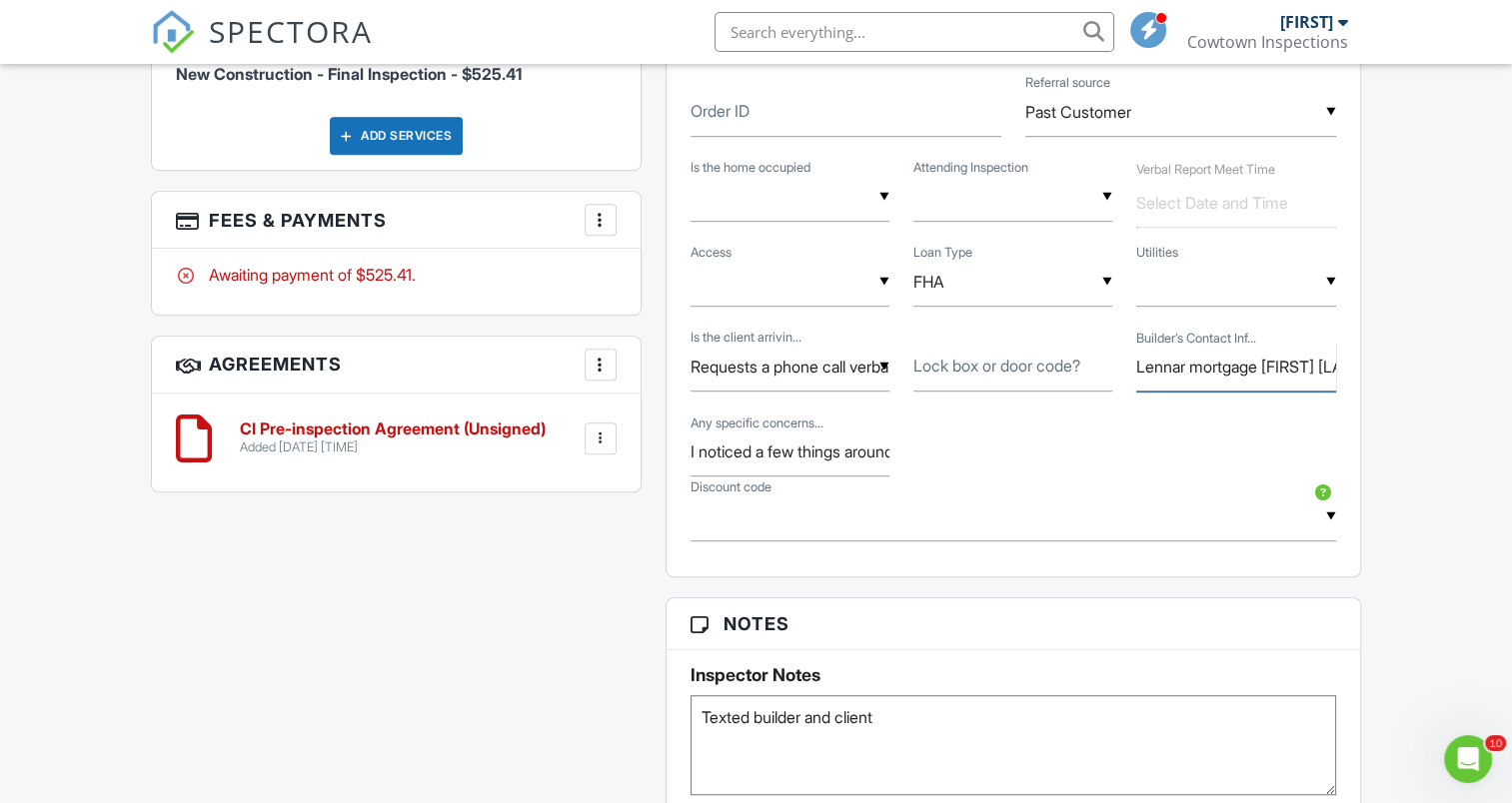 click on "Lennar mortgage Daniel wood 936-371-3074 Daniel.wood@lennar.com" at bounding box center (1235, 367) 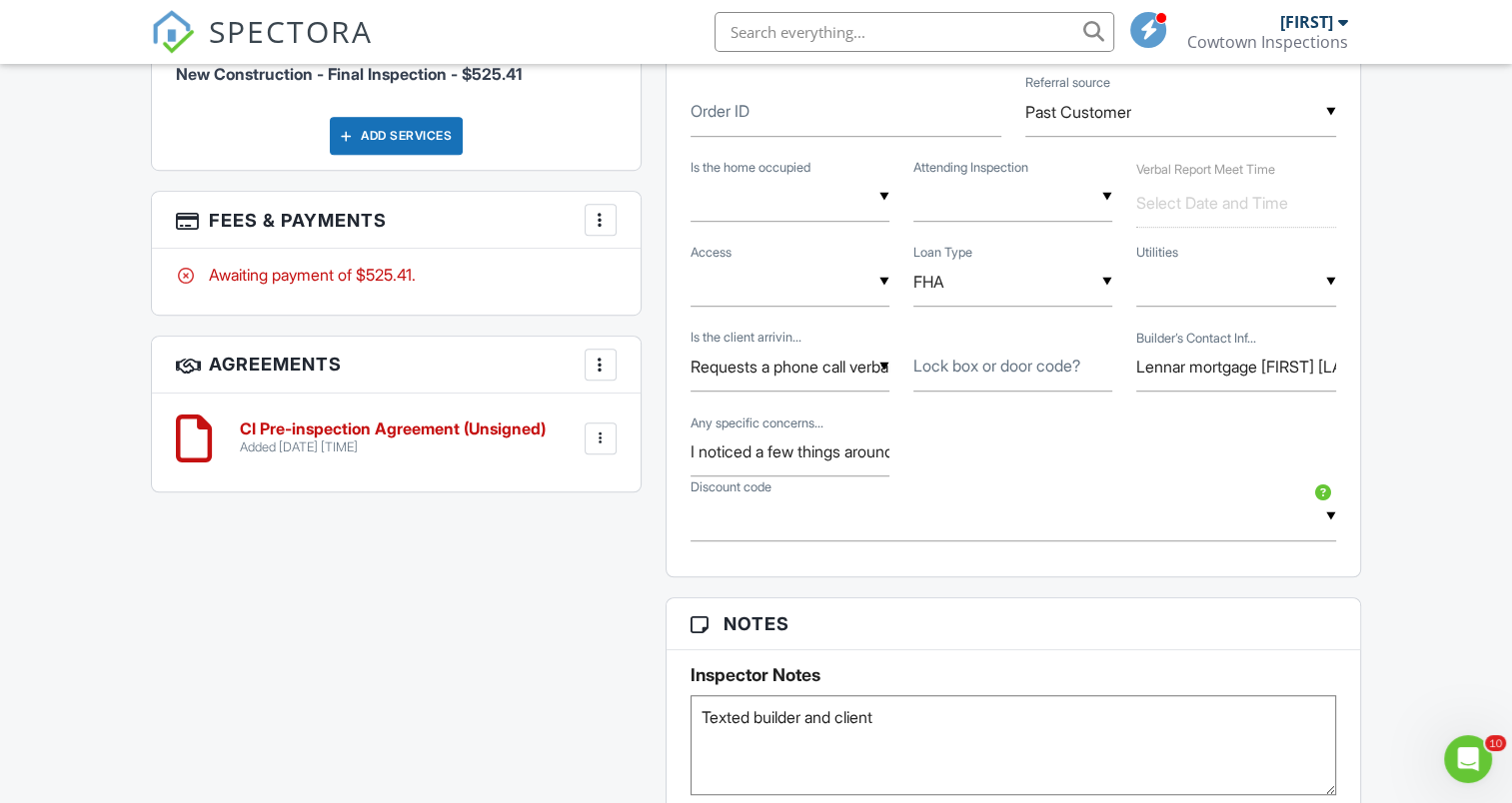 click on "Texted builder and client" at bounding box center [1013, 745] 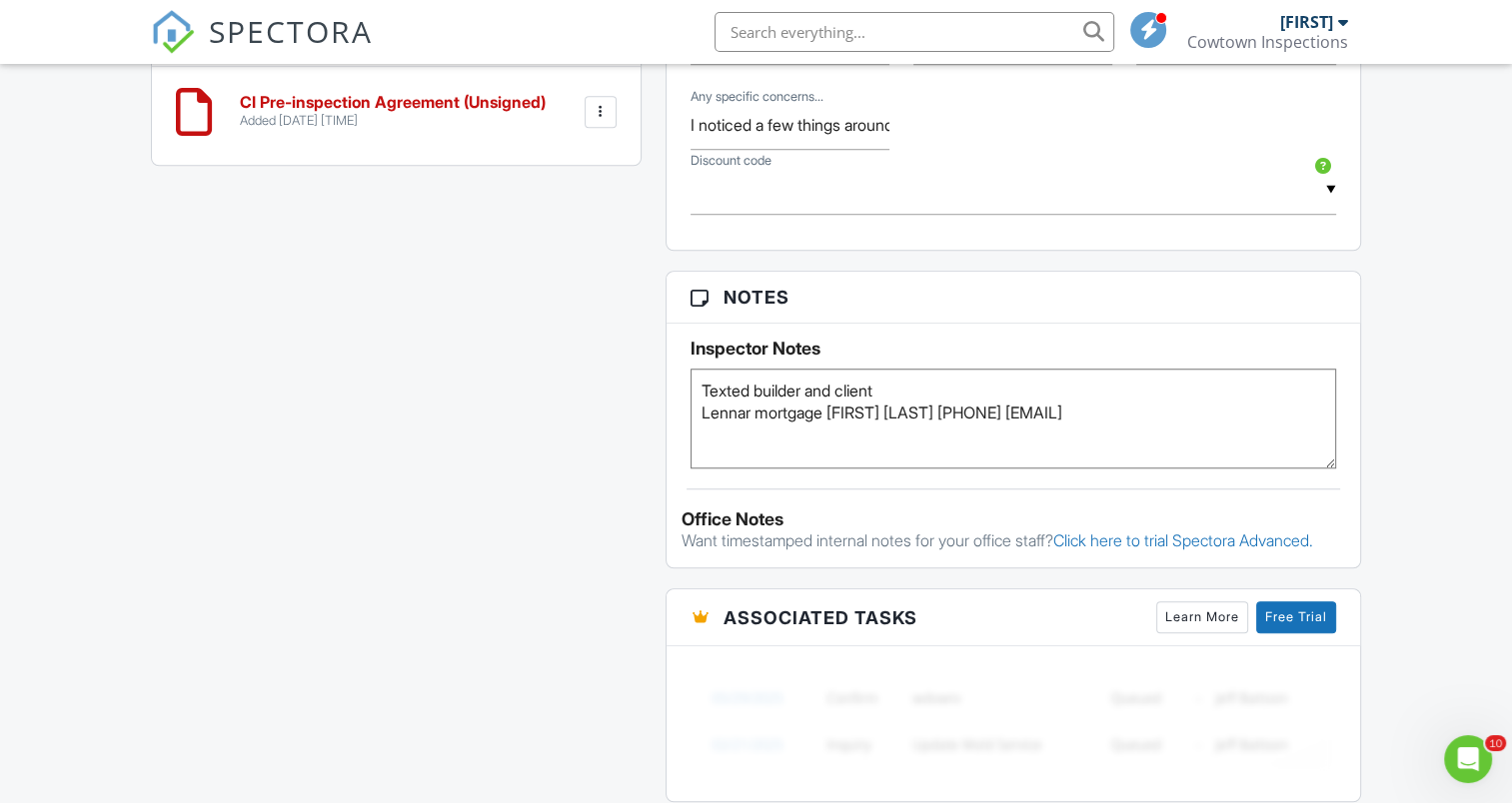 scroll, scrollTop: 1598, scrollLeft: 0, axis: vertical 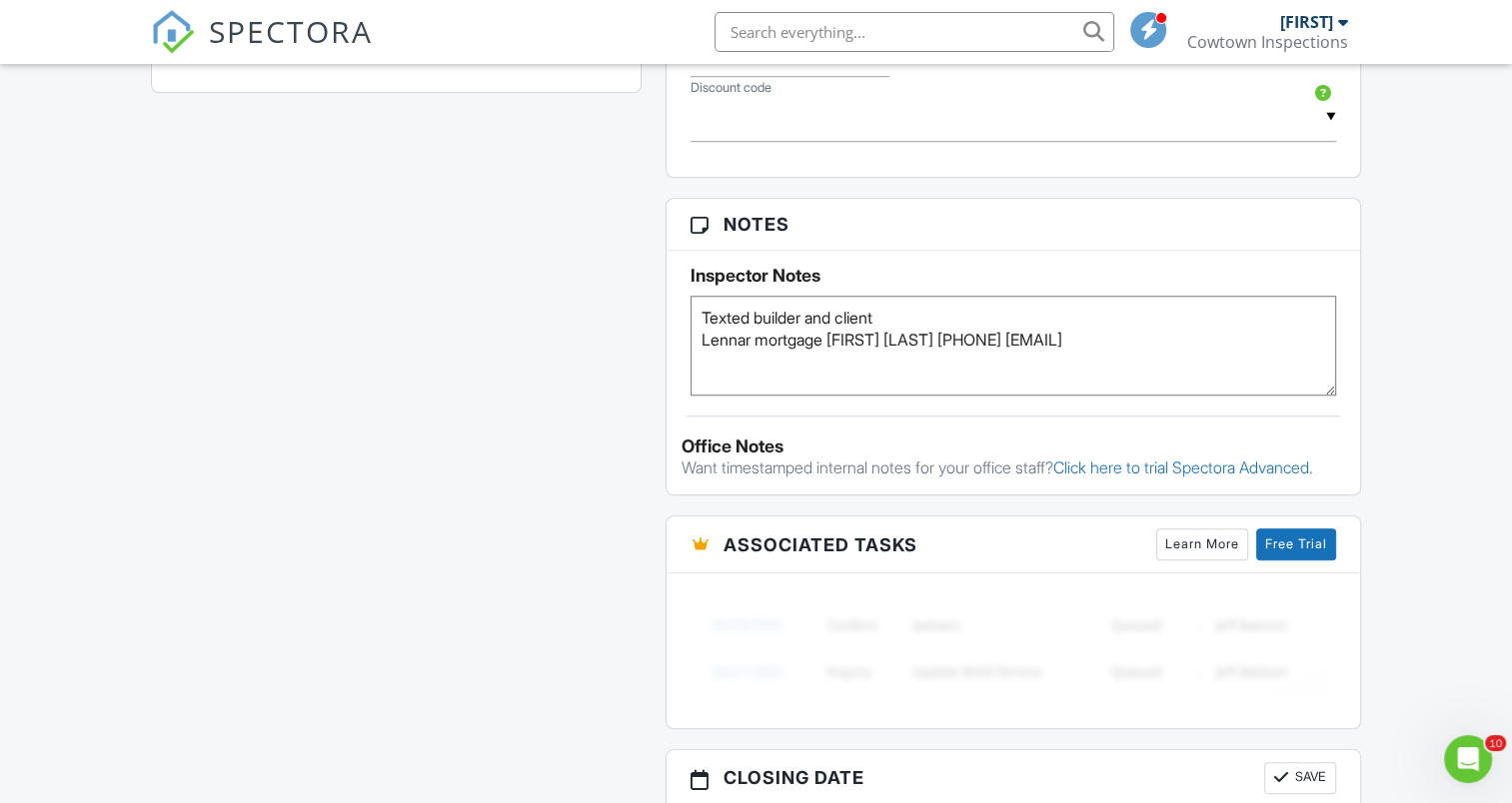 type on "Texted builder and client
Lennar mortgage Daniel wood 936-371-3074 Daniel.wood@lennar.com" 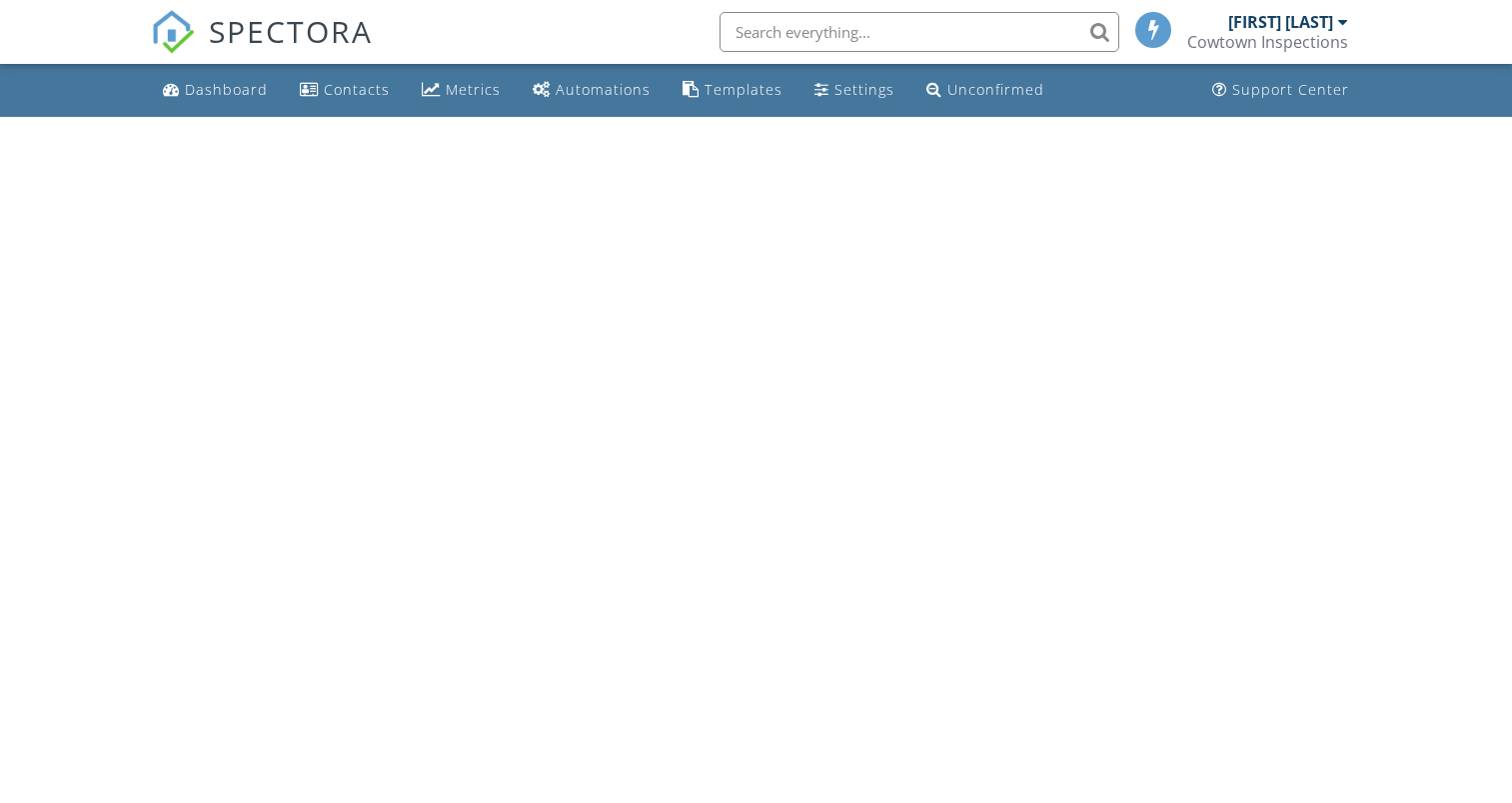 scroll, scrollTop: 0, scrollLeft: 0, axis: both 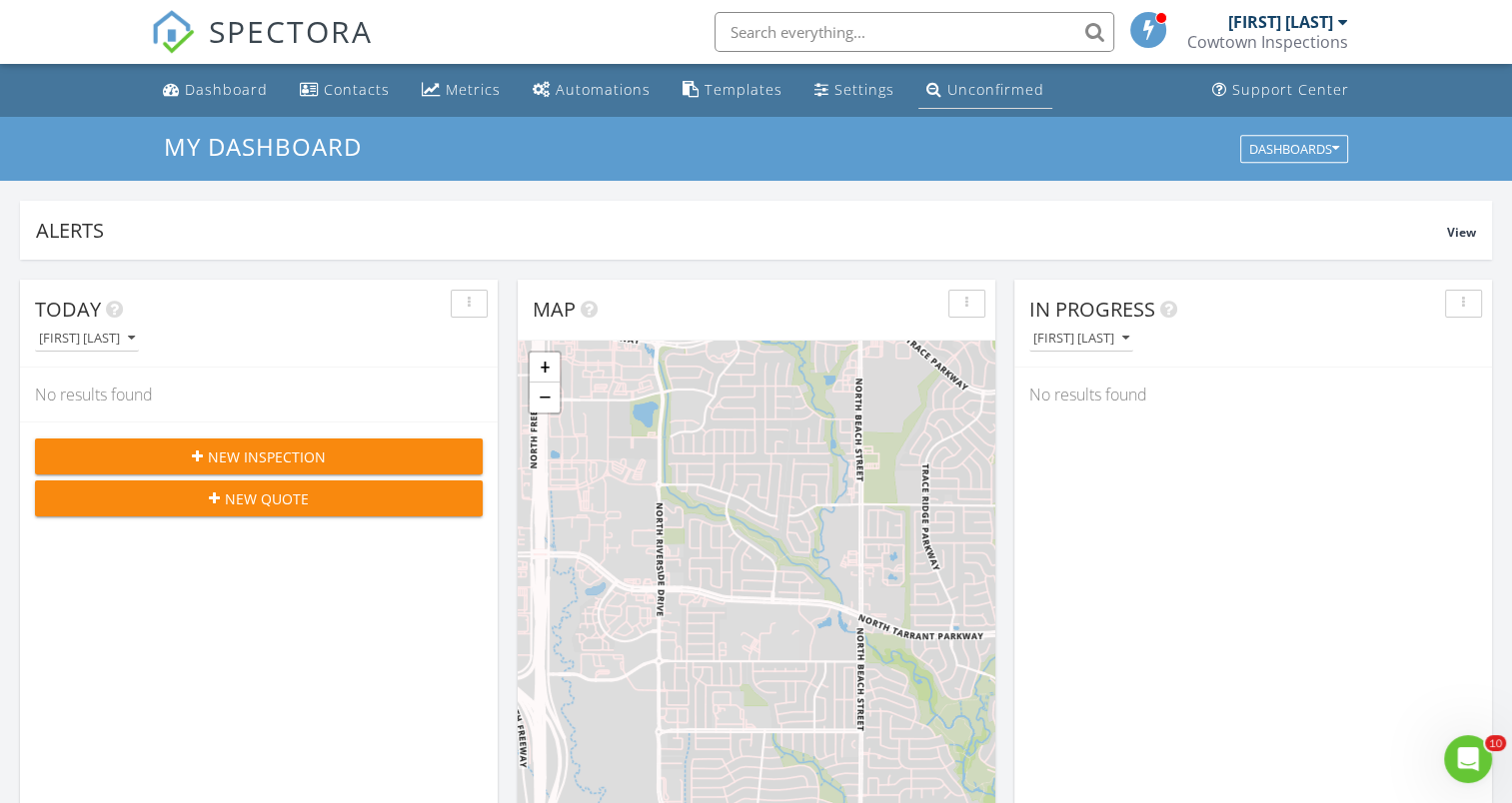click on "Unconfirmed" at bounding box center (995, 89) 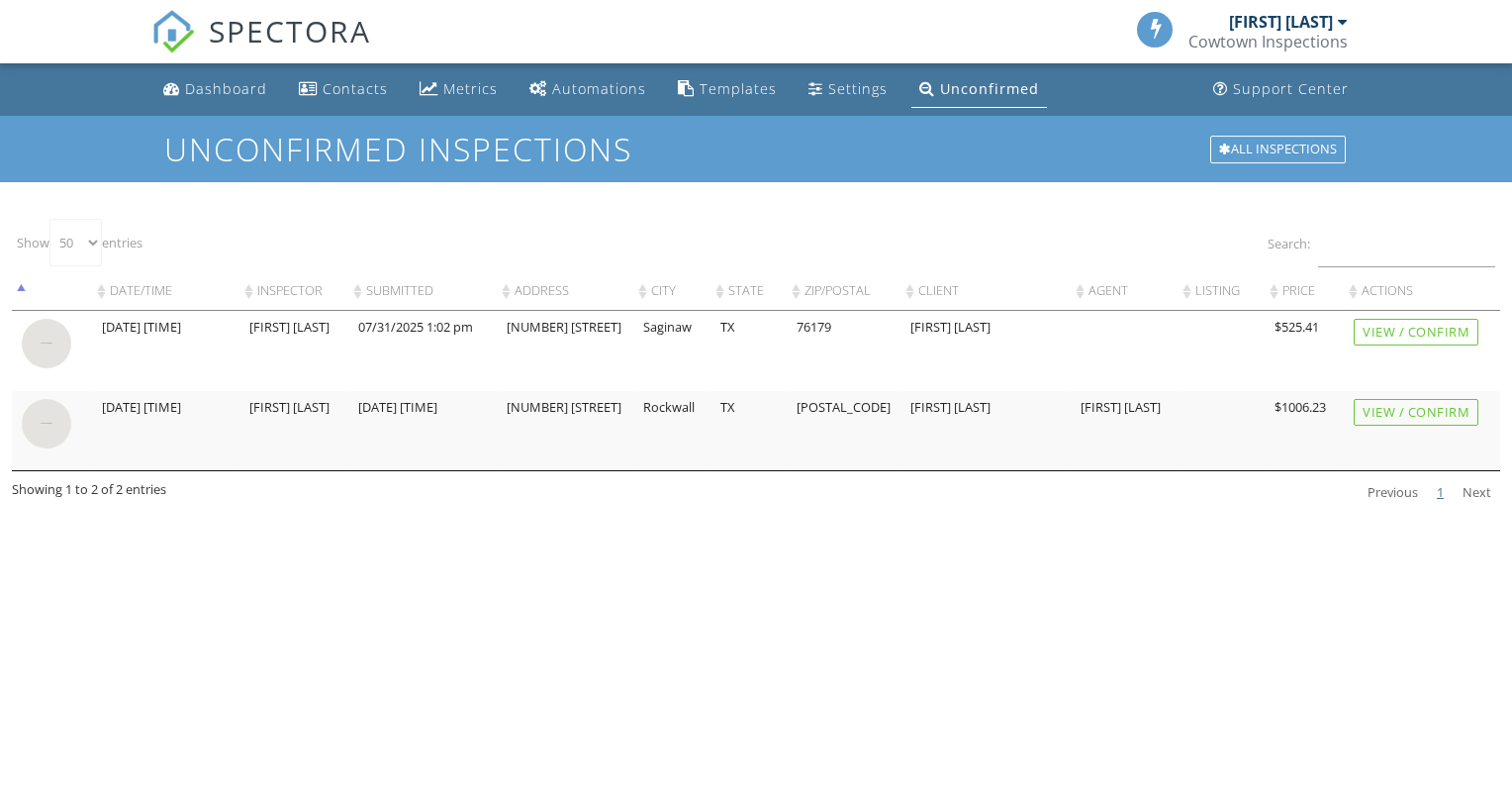 select on "50" 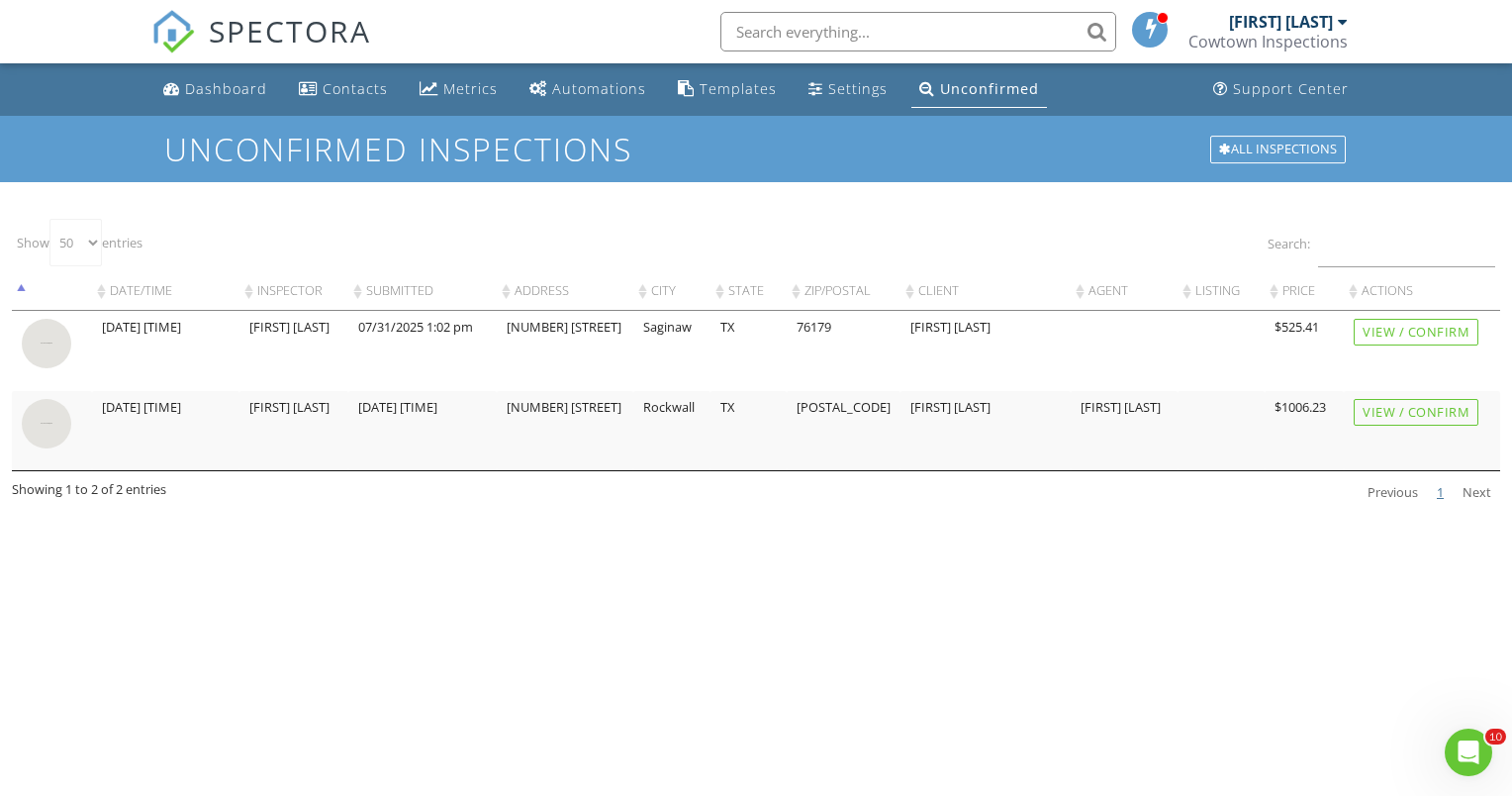 scroll, scrollTop: 0, scrollLeft: 0, axis: both 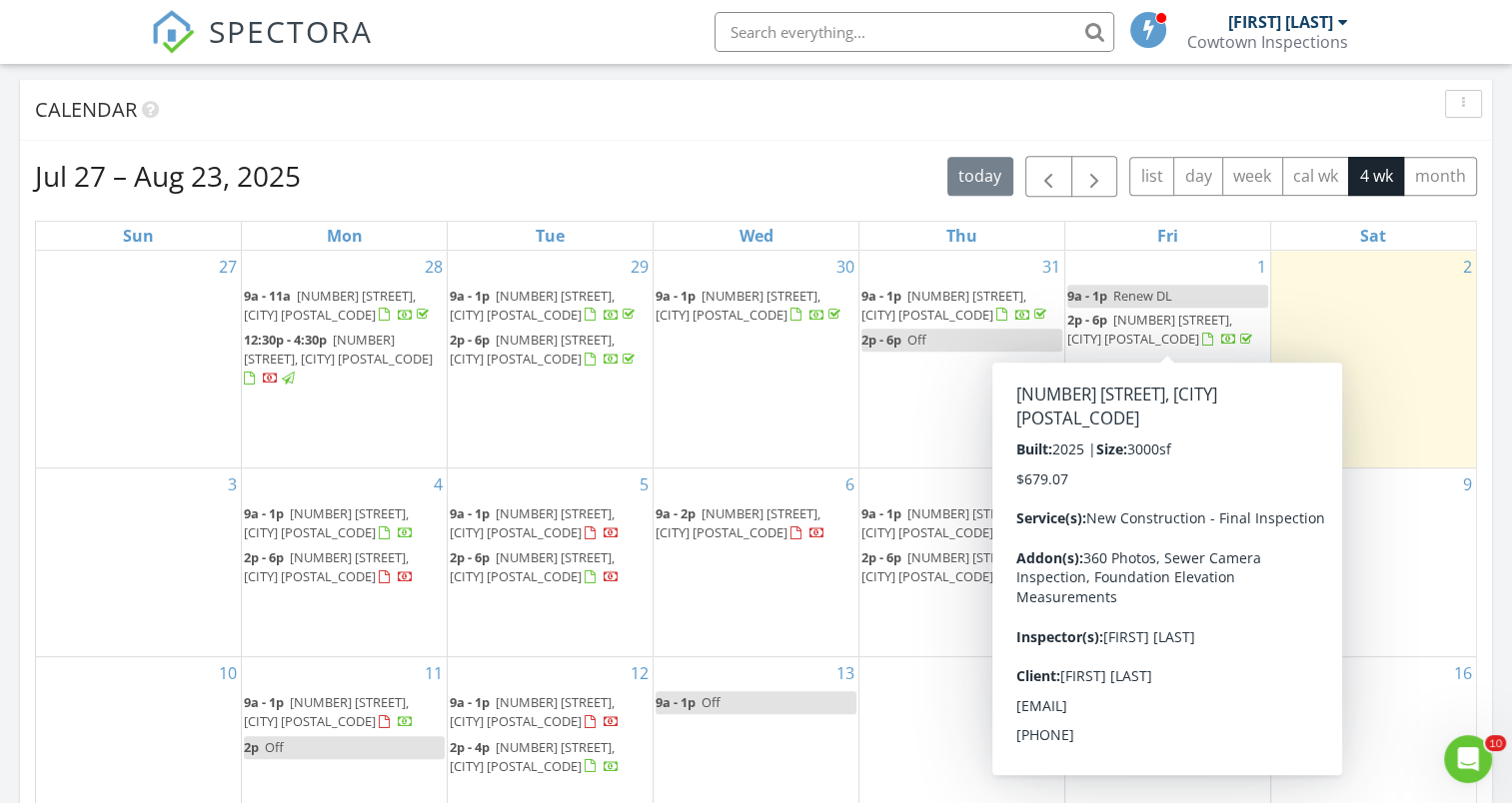 click on "[NUMBER] [STREET], [CITY] [POSTAL_CODE]" at bounding box center [1149, 329] 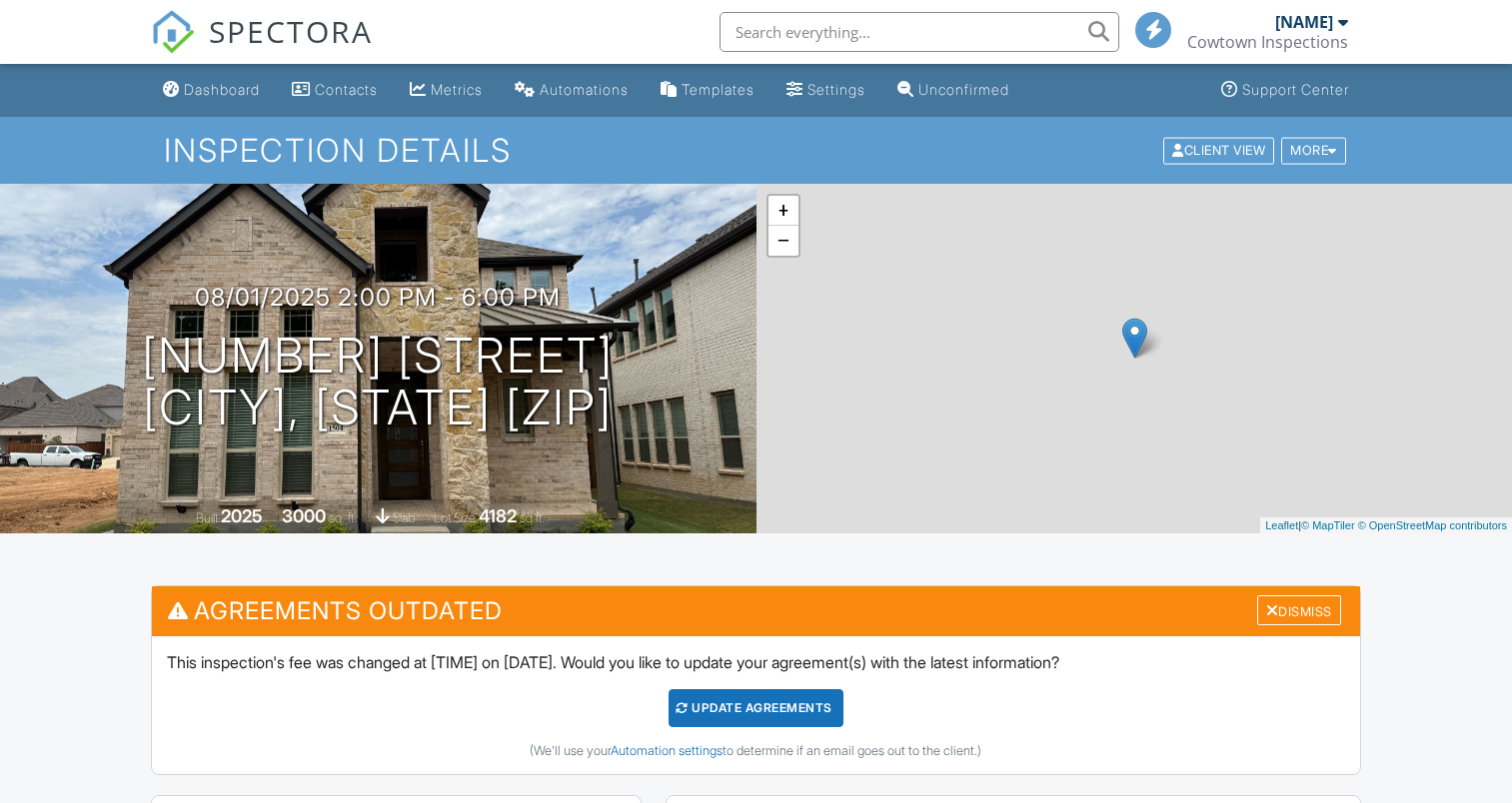 scroll, scrollTop: 0, scrollLeft: 0, axis: both 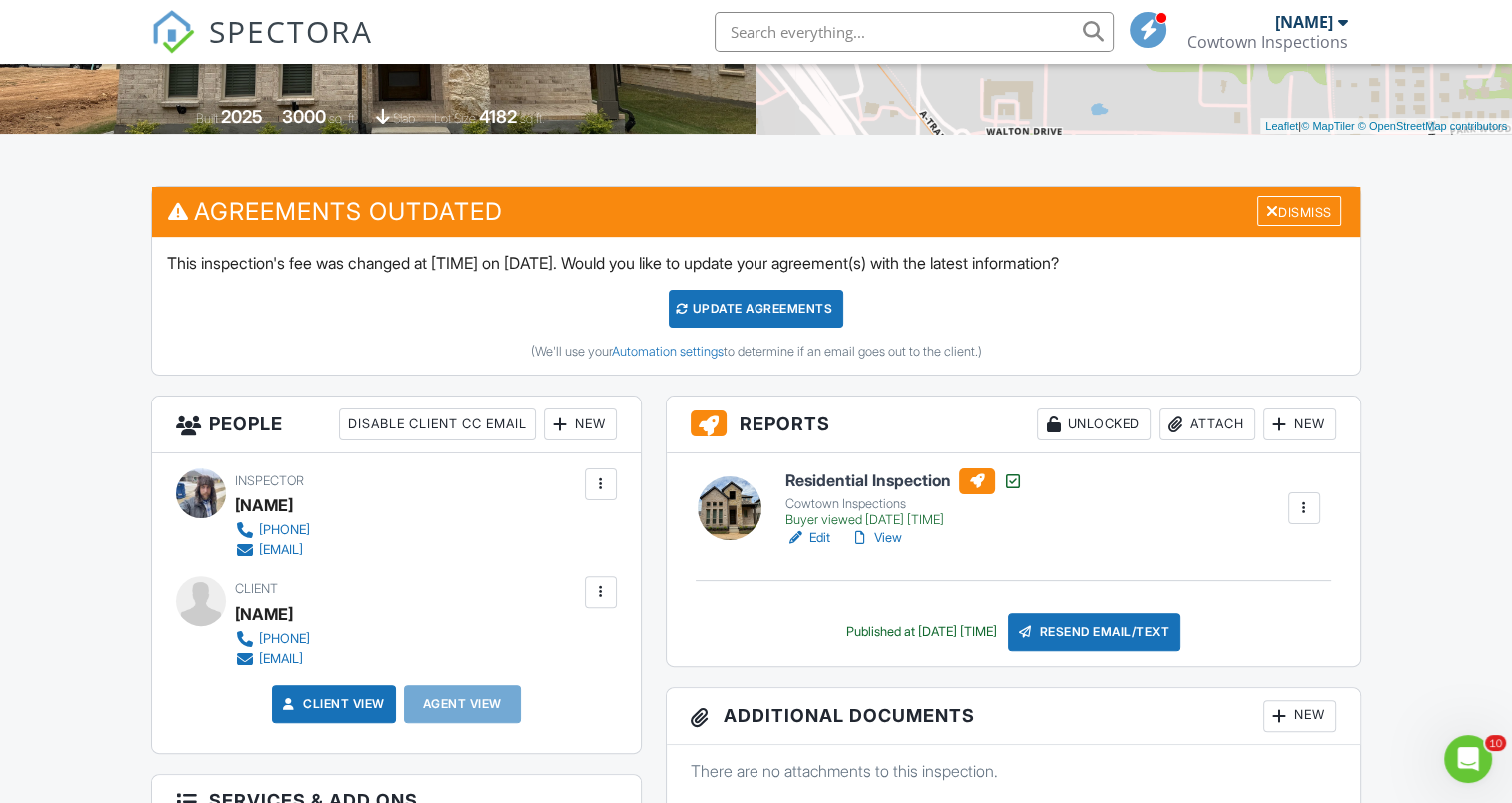 click on "View" at bounding box center (876, 538) 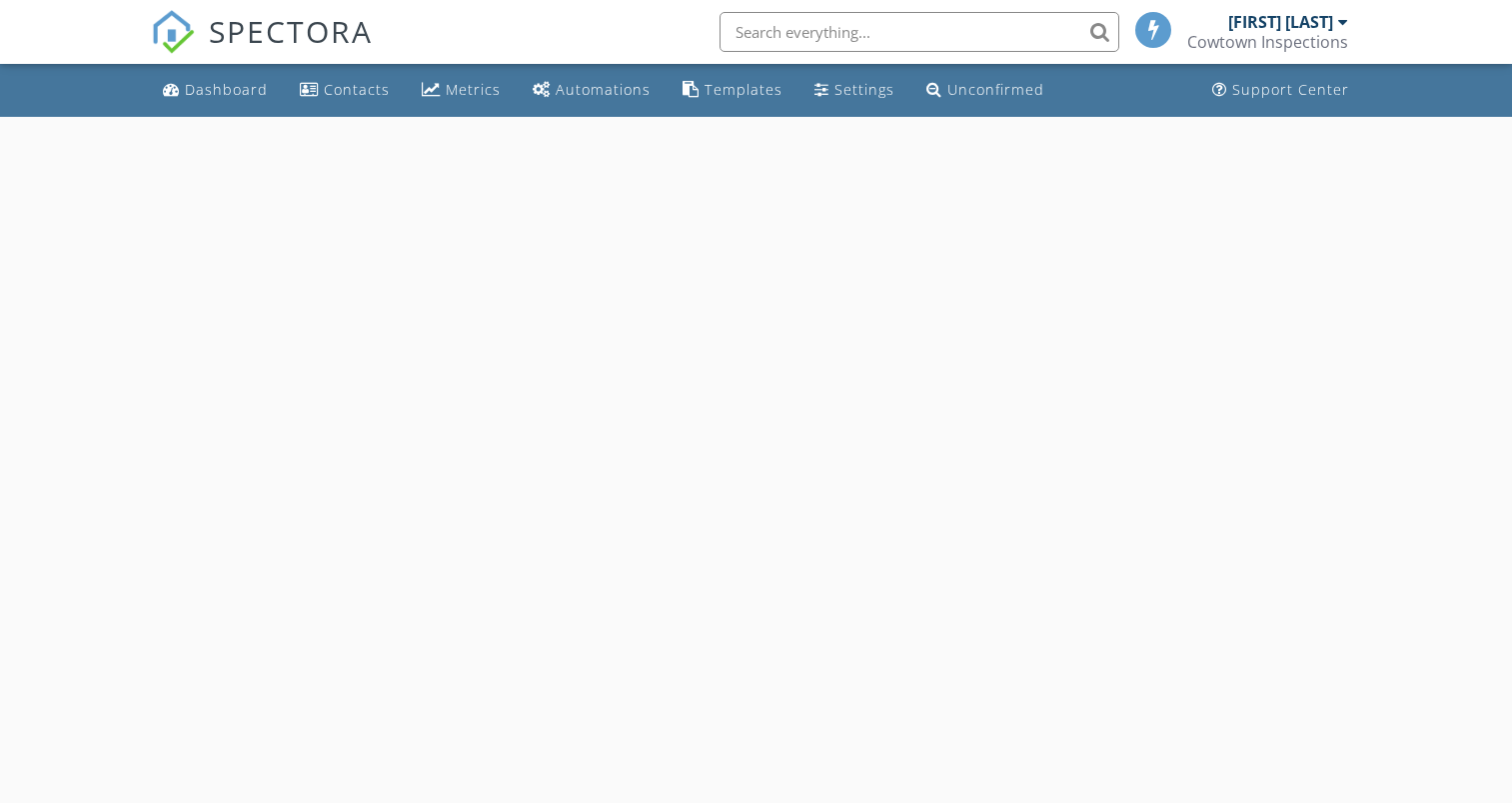 scroll, scrollTop: 0, scrollLeft: 0, axis: both 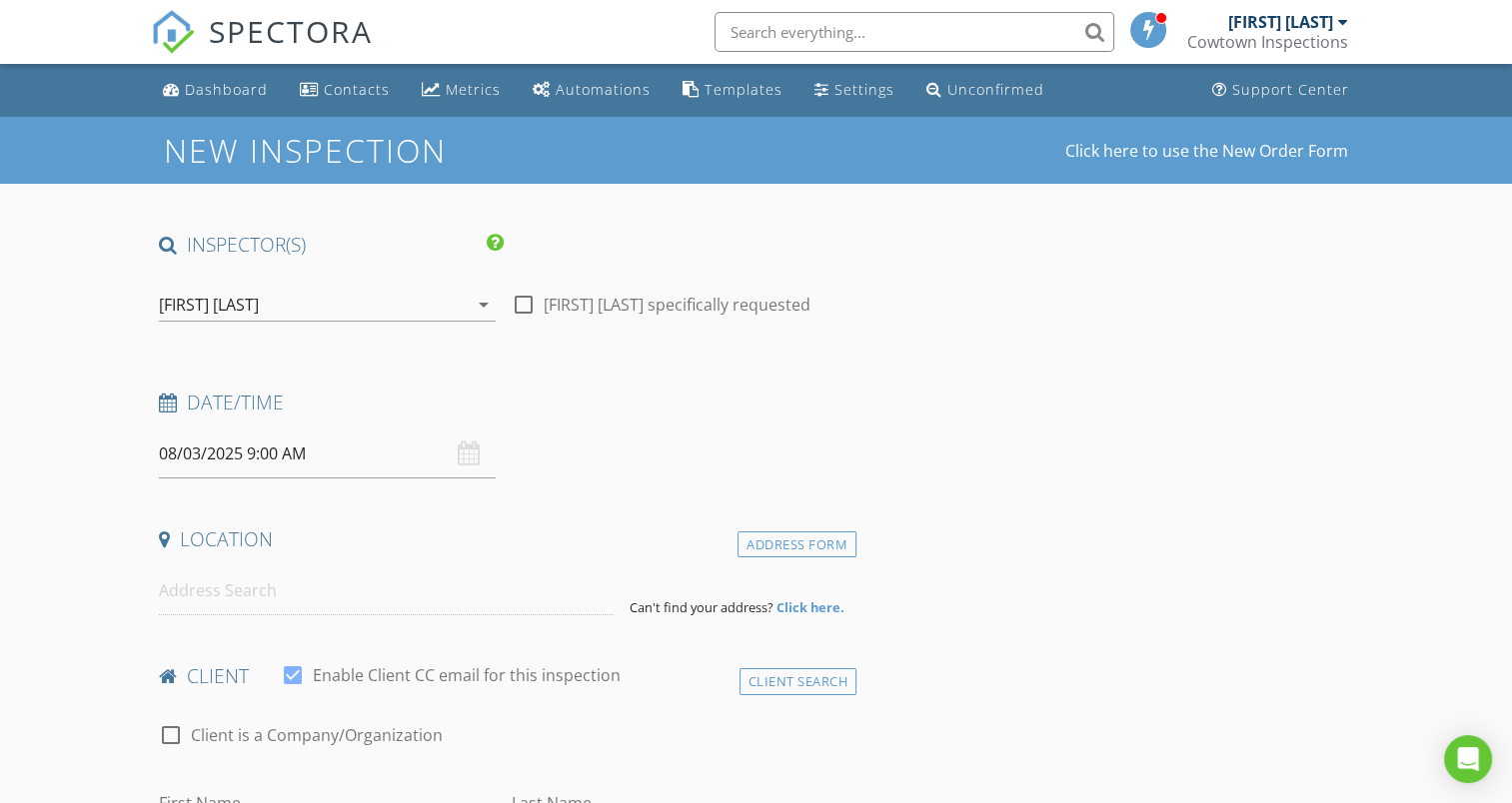 type on "Josue" 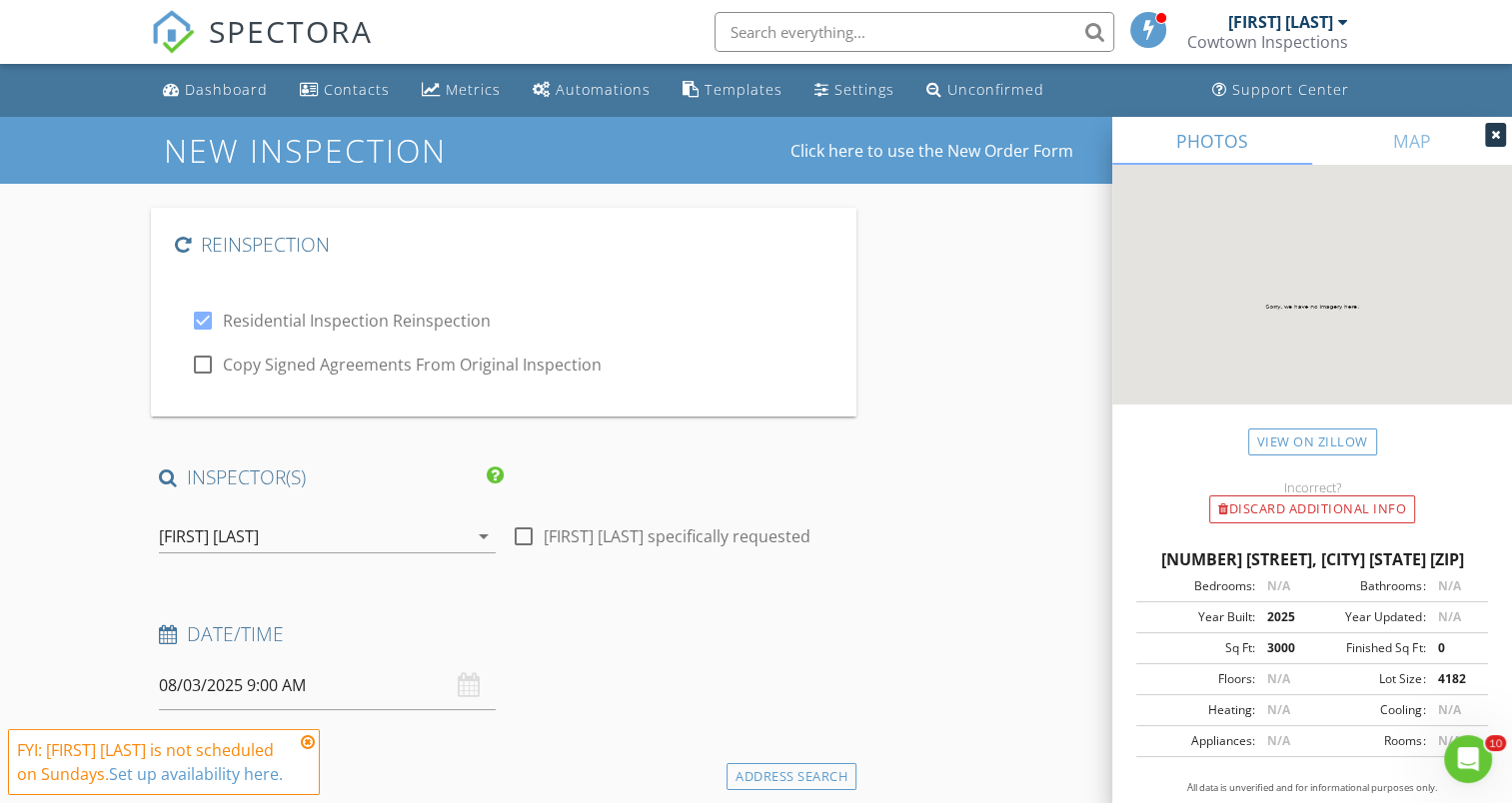 type on "08/01/2025 5:00 PM" 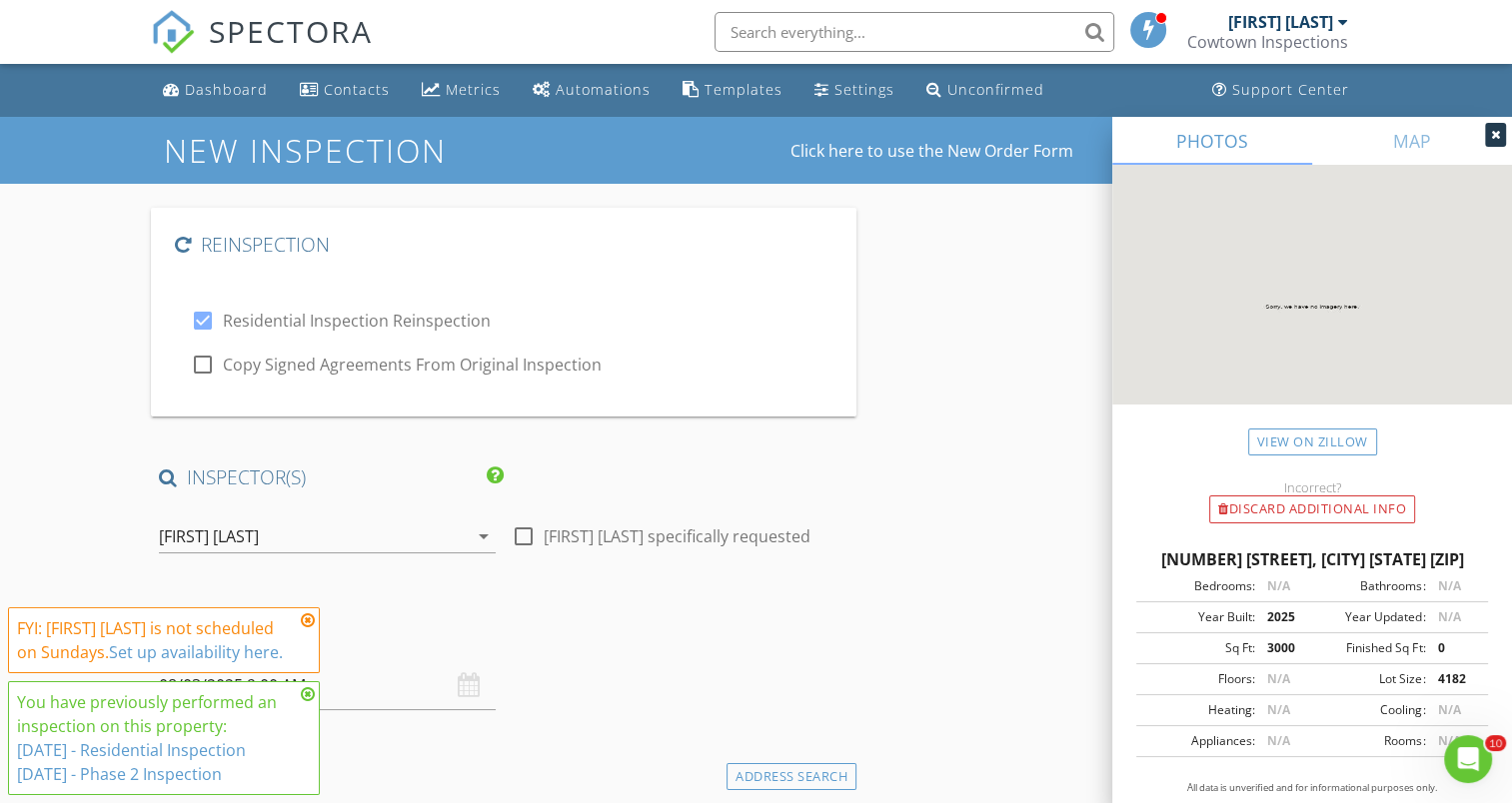 click on "Address [NUMBER] [STREET]   Unit   City [CITY]   State [STATE]   Zip [ZIP]   County [COUNTY]     Square Feet 3000   Year Built 2025   Foundation Slab arrow_drop_down     [FIRST] [LAST]     27.3 miles     (44 minutes)
client
check_box Enable Client CC email for this inspection   Client Search     check_box_outline_blank Client is a Company/Organization     First Name [FIRST]   Last Name [LAST]   Email [EMAIL]   CC Email" at bounding box center [756, 2123] 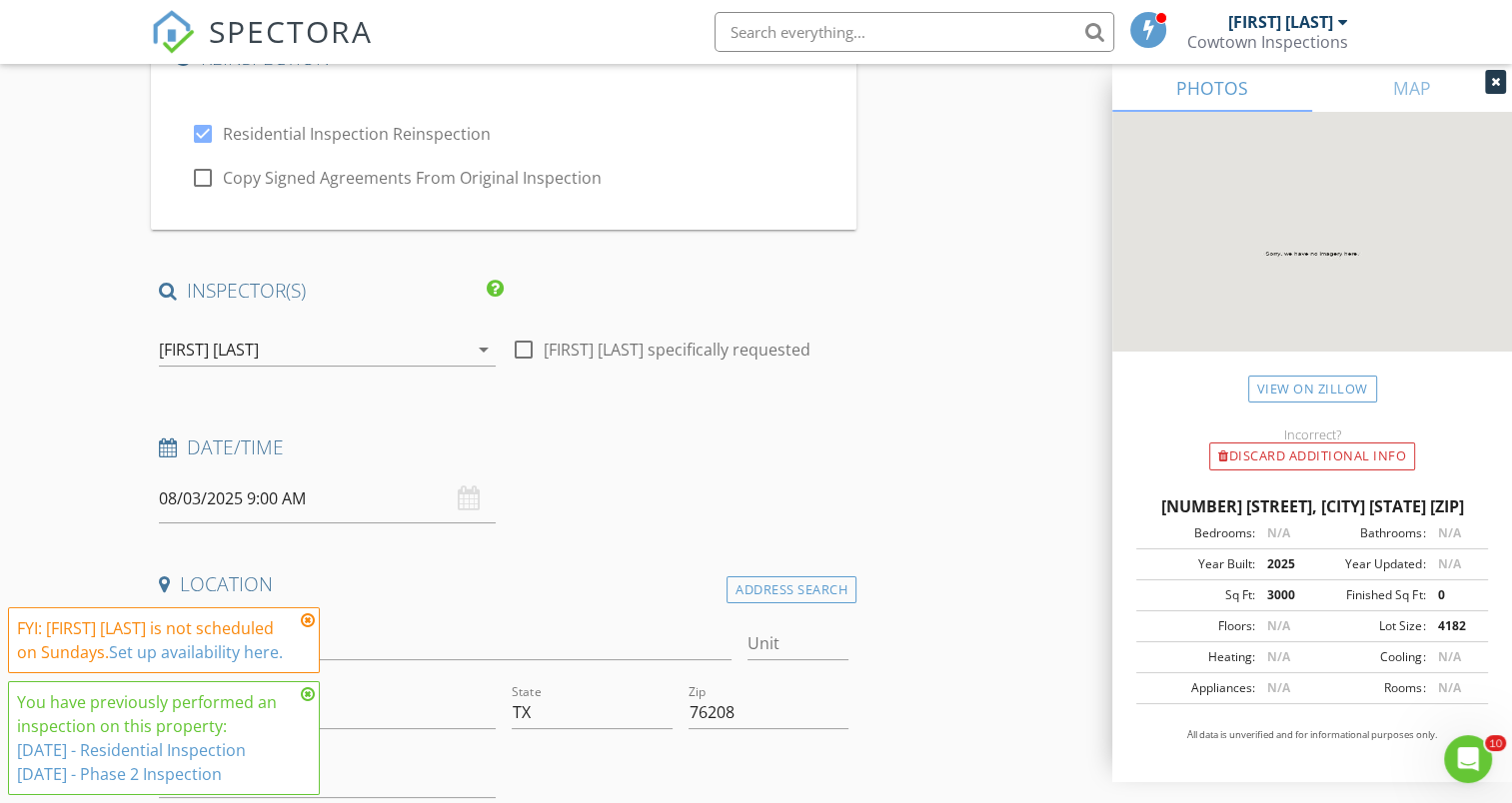 scroll, scrollTop: 200, scrollLeft: 0, axis: vertical 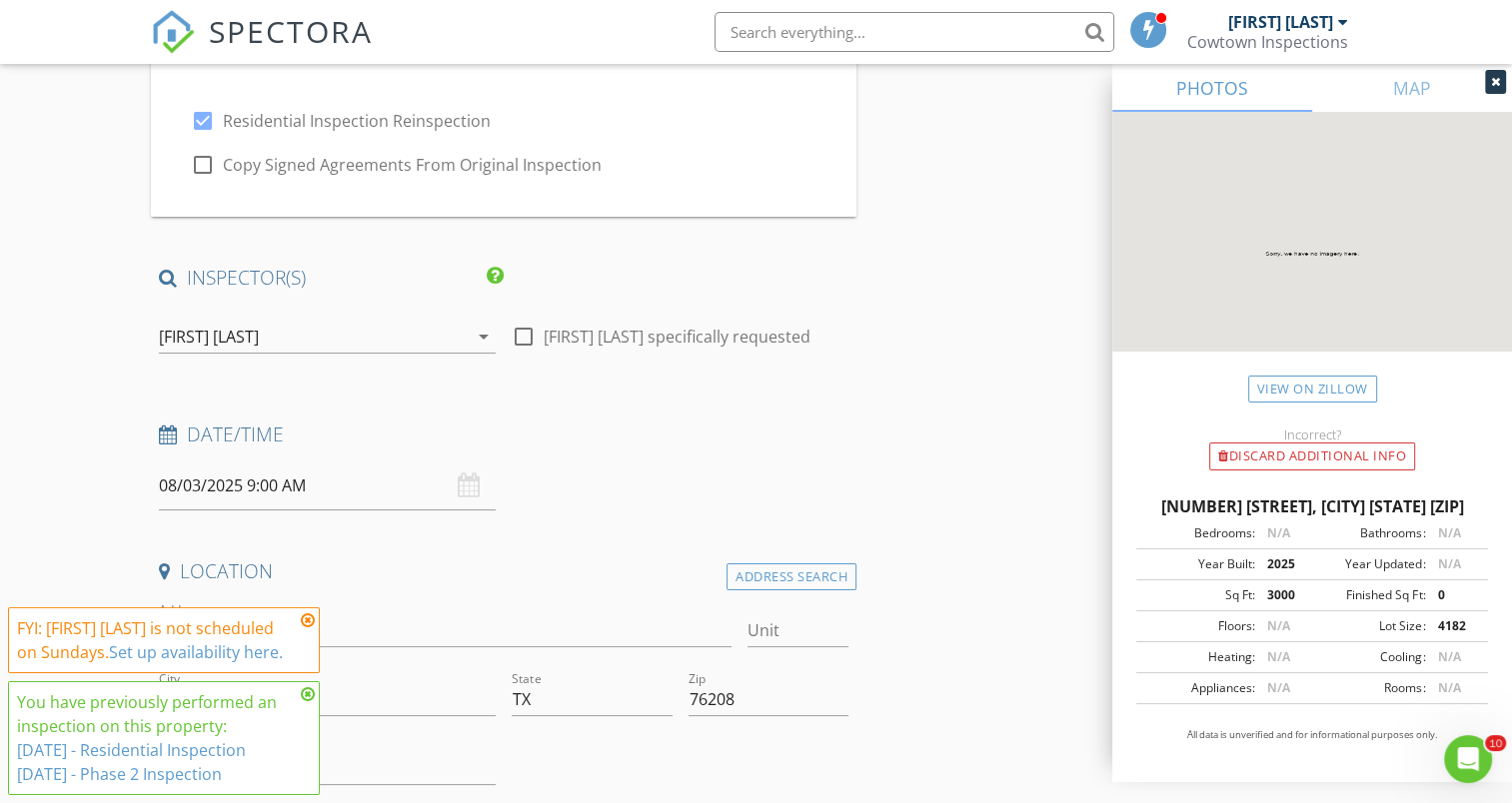 click on "08/03/2025 9:00 AM" at bounding box center [327, 485] 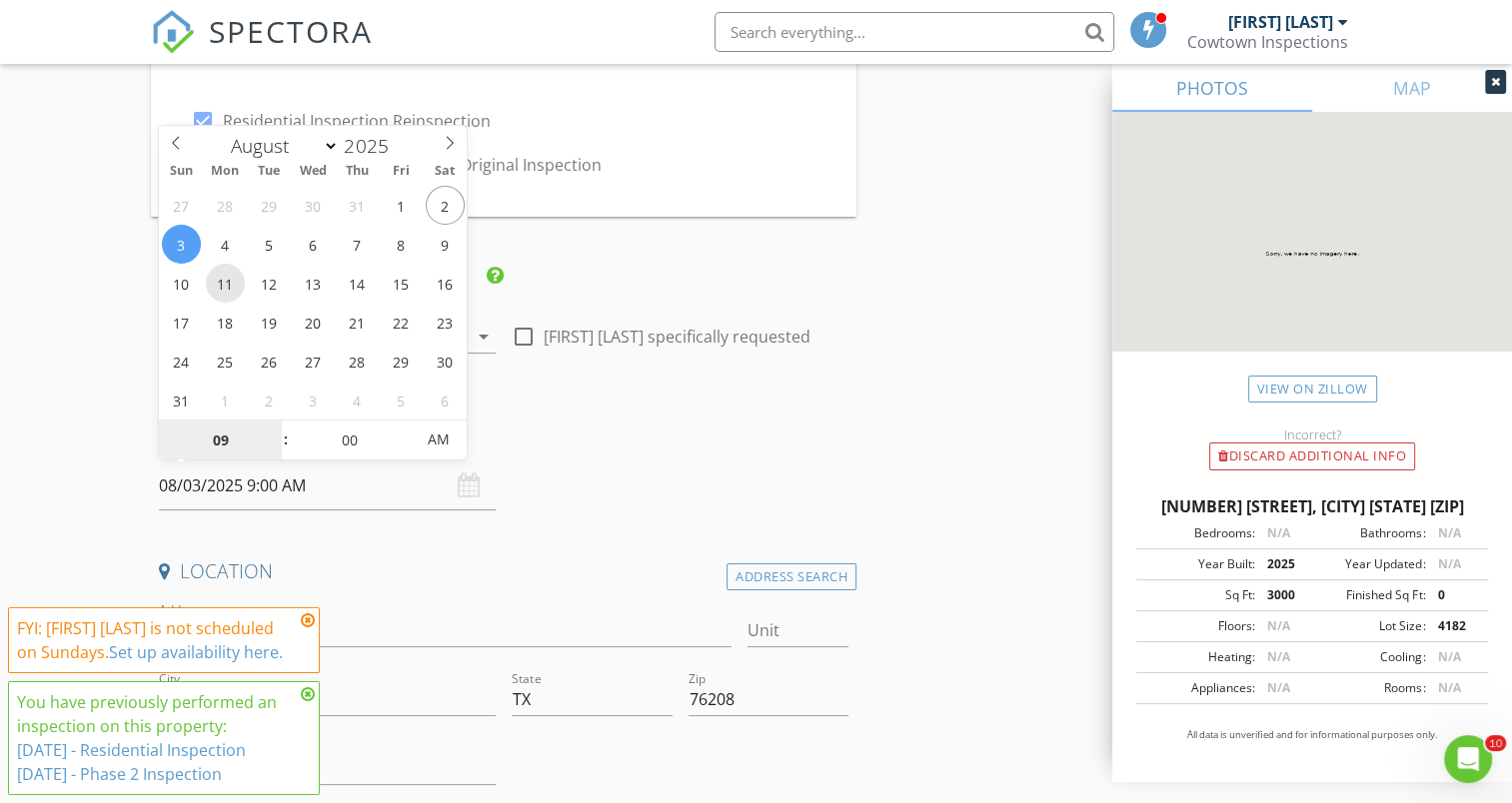 type on "08/11/2025 9:00 AM" 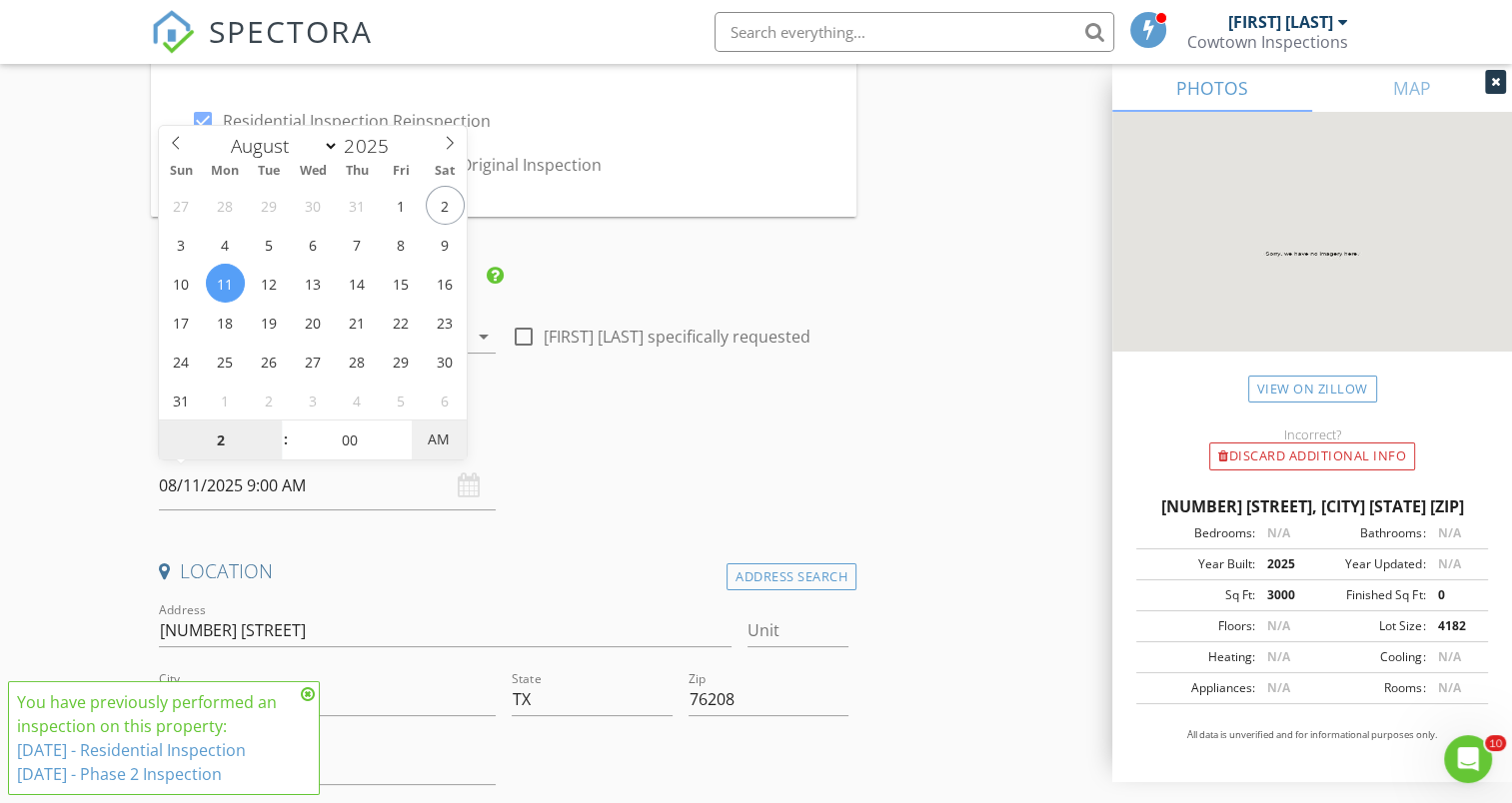 type on "02" 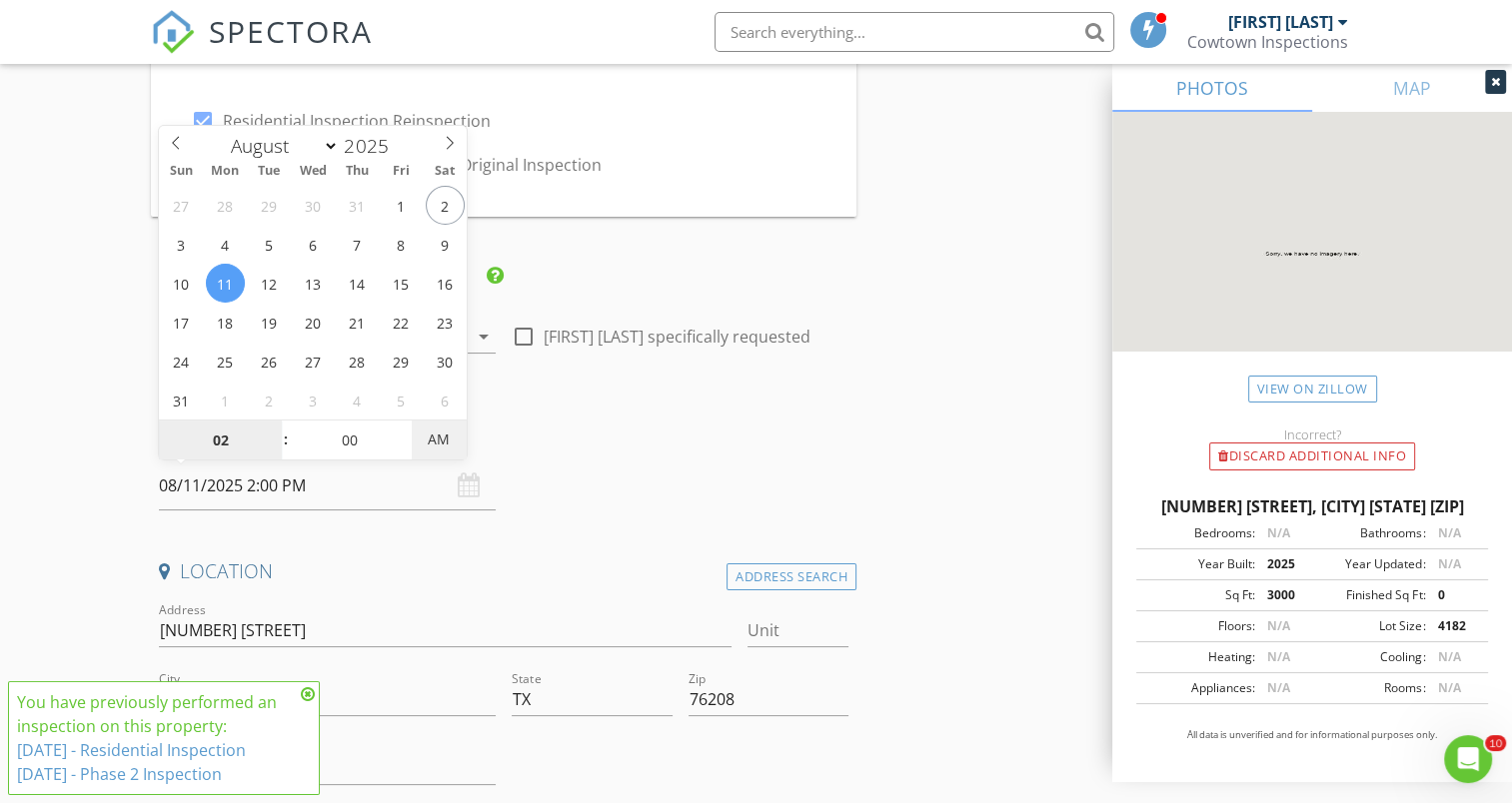 click on "AM" at bounding box center (439, 439) 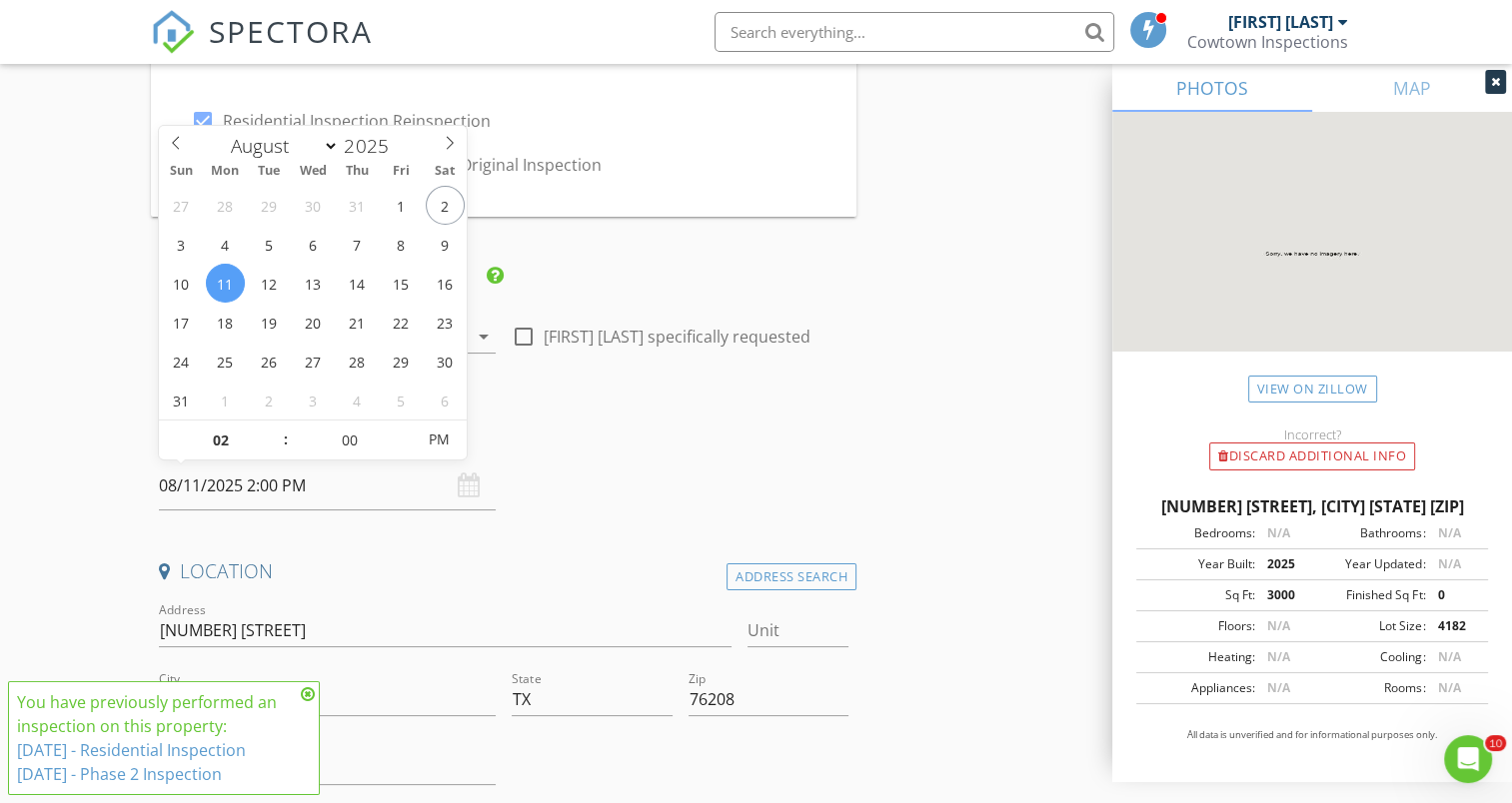click on "Date/Time" at bounding box center [504, 441] 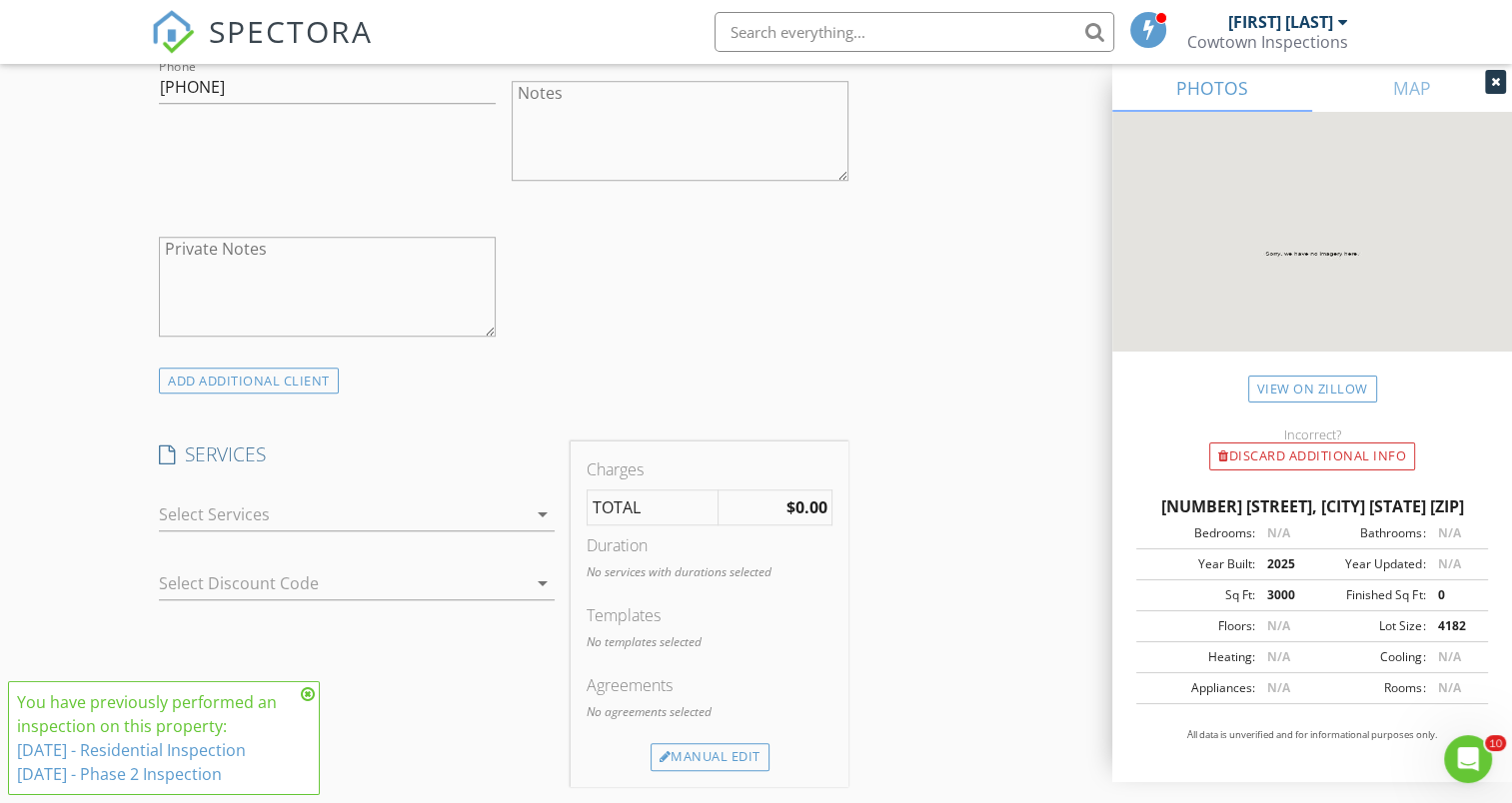 scroll, scrollTop: 1498, scrollLeft: 0, axis: vertical 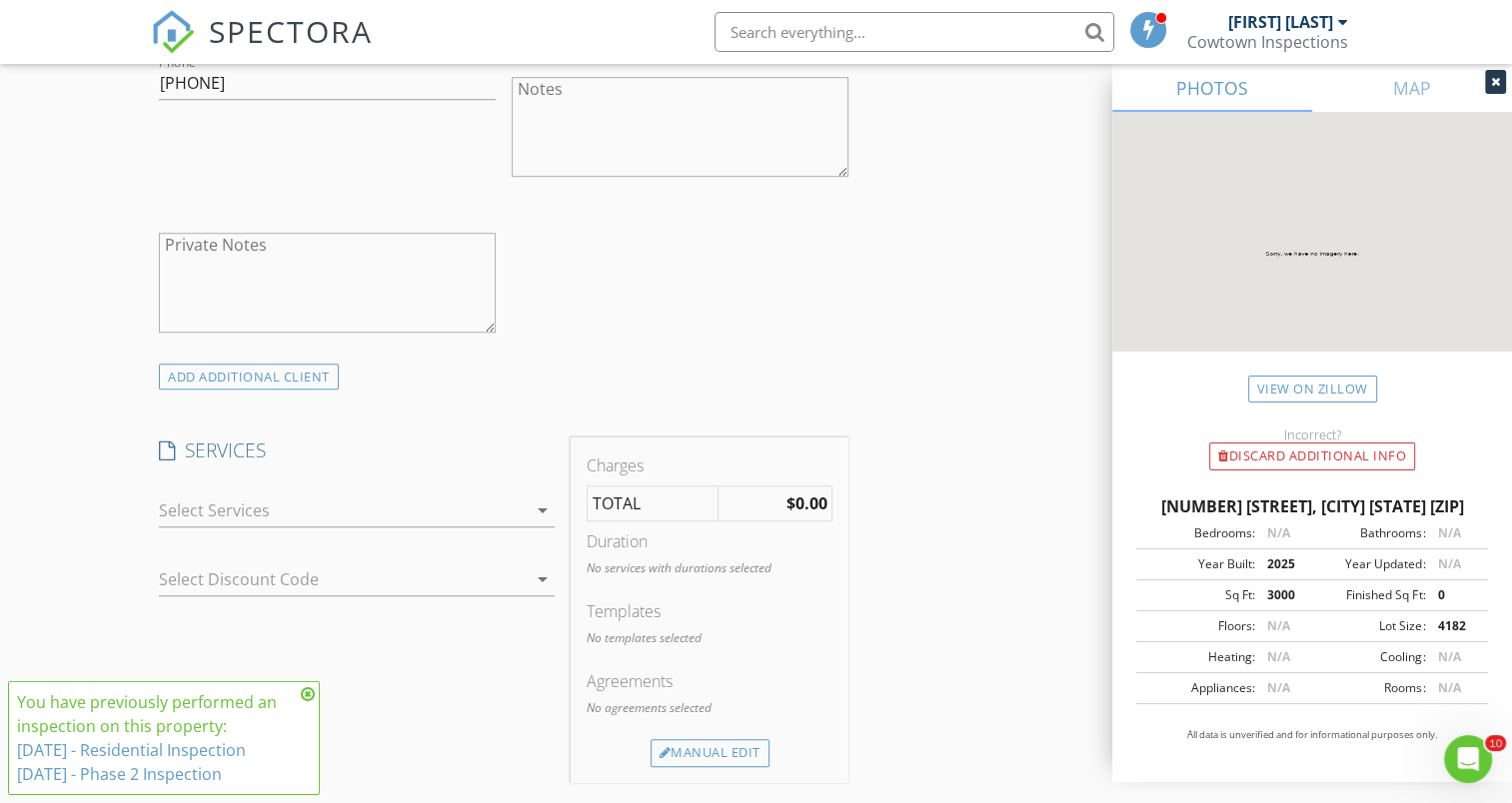 click at bounding box center (343, 510) 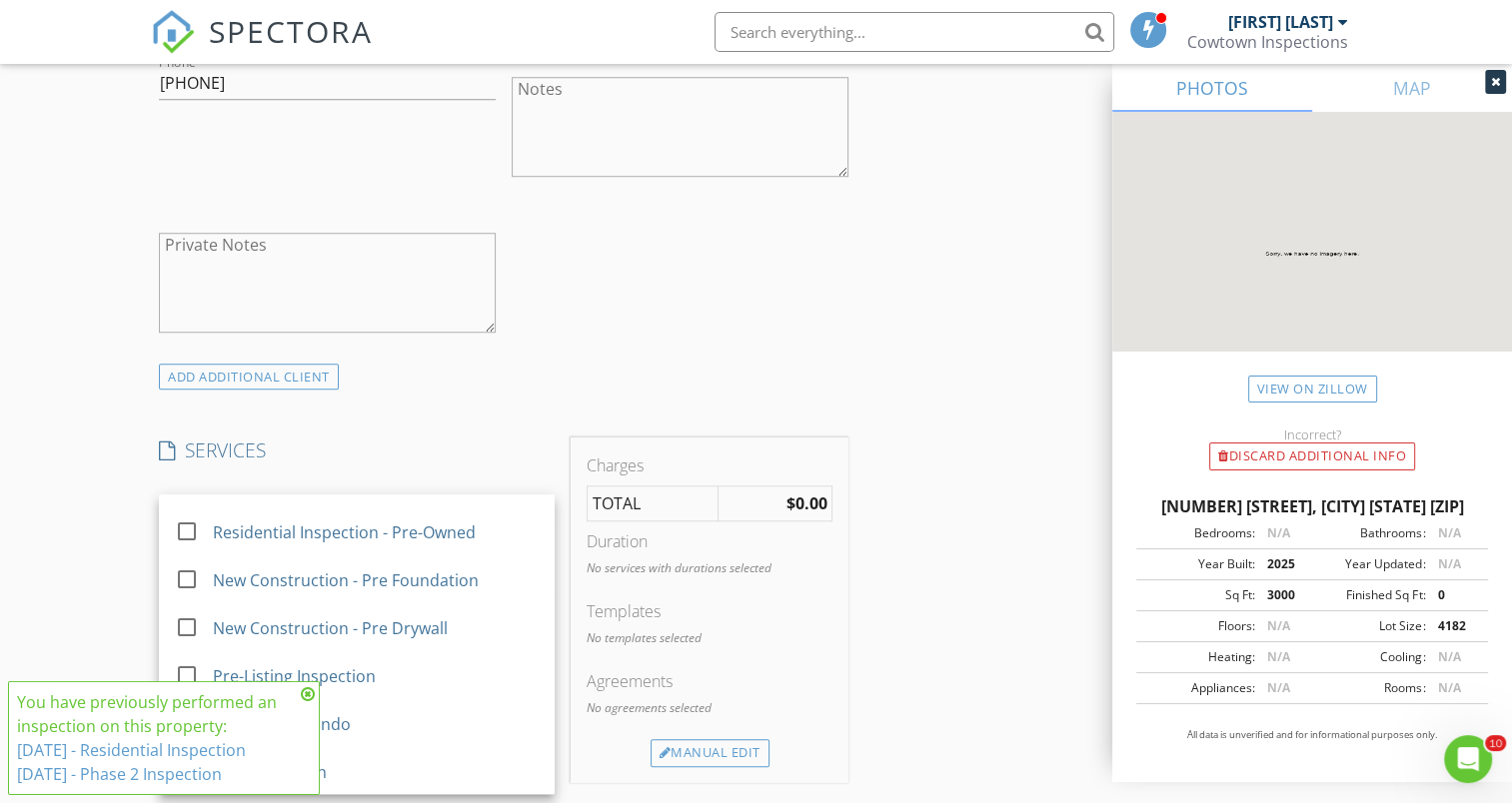 scroll, scrollTop: 180, scrollLeft: 0, axis: vertical 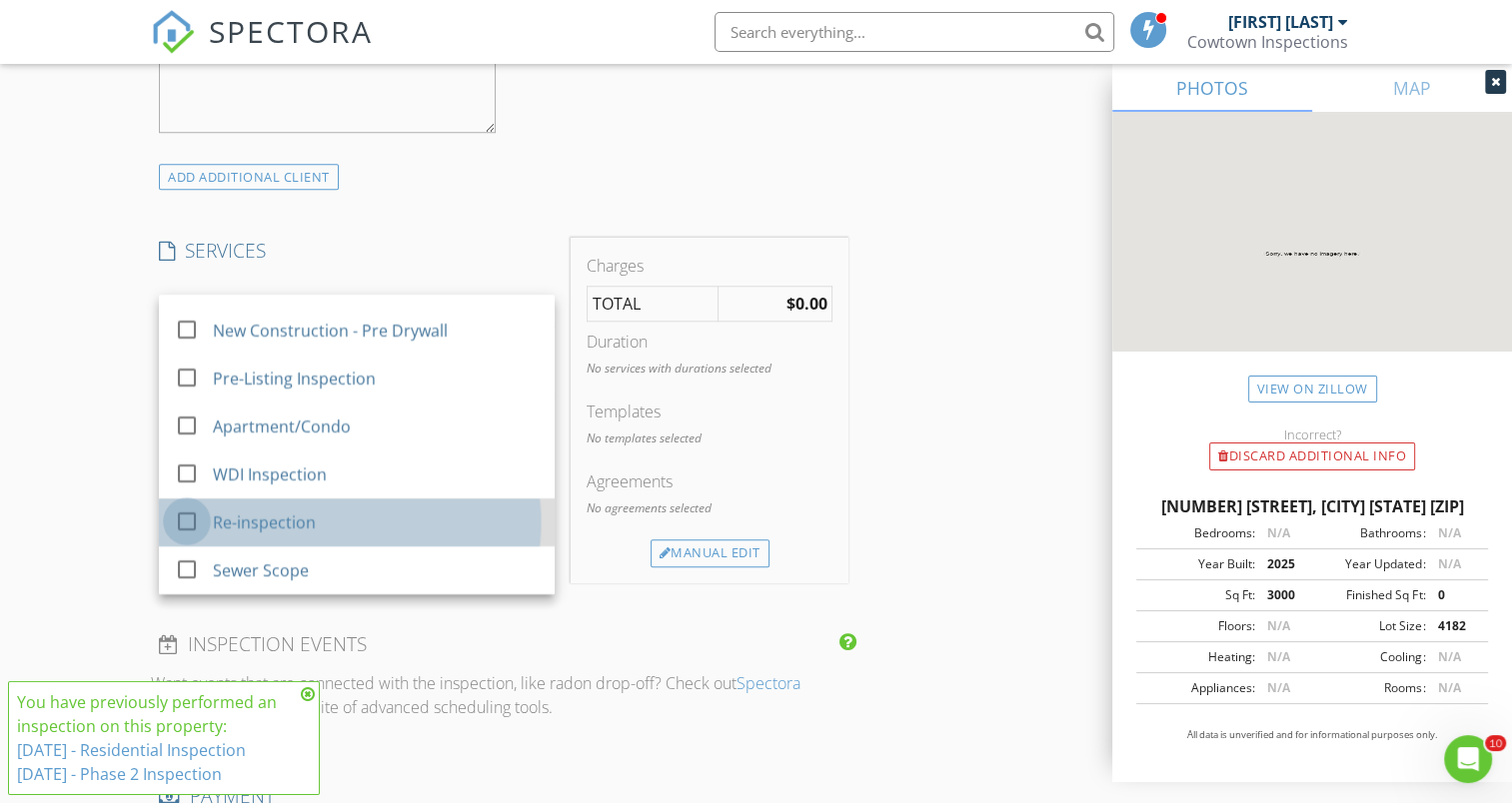 click at bounding box center [187, 520] 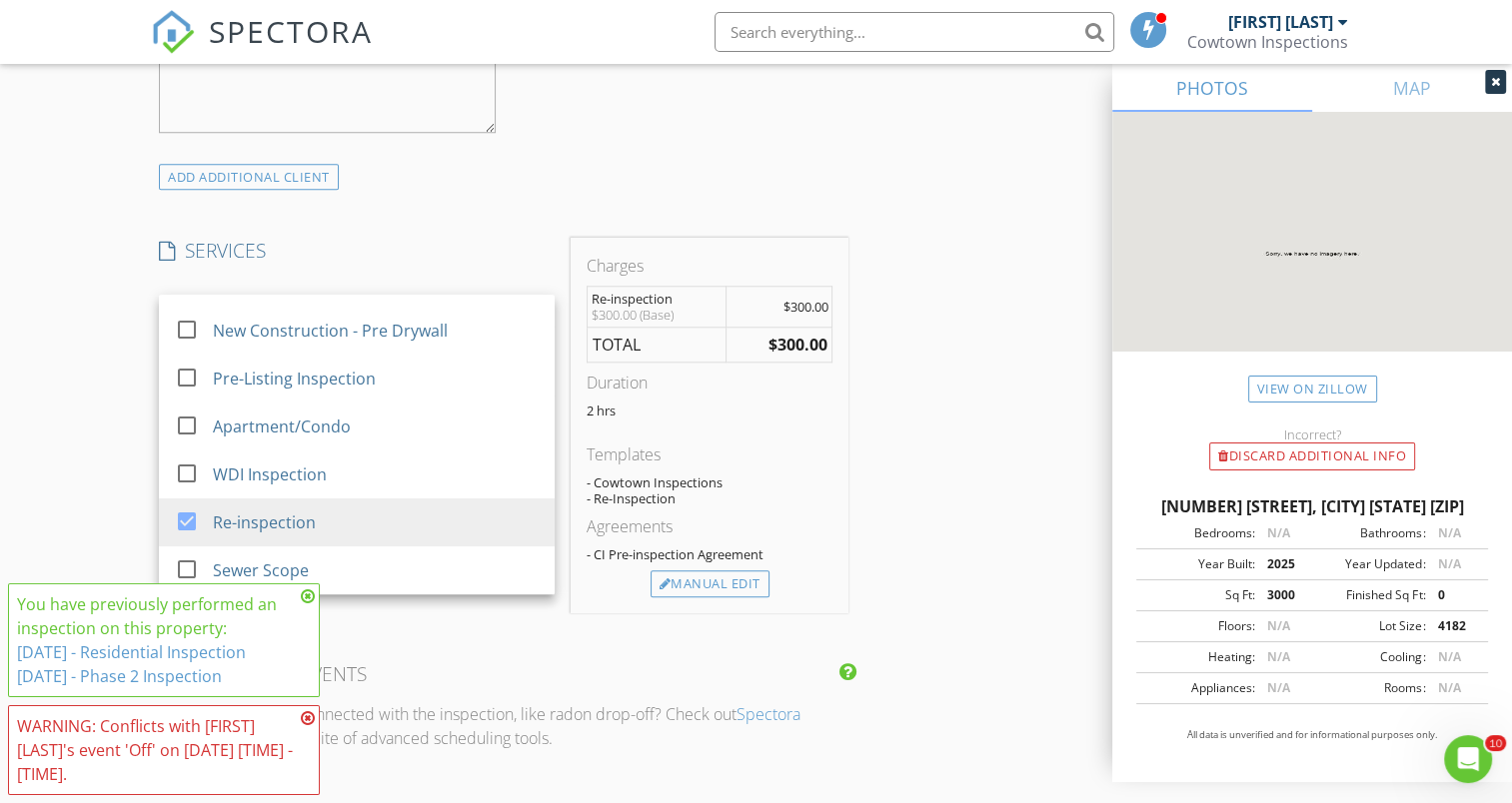 click on "Address [NUMBER] [STREET]   Unit   City [CITY]   State [STATE]   Zip [ZIP]   County [COUNTY]     Square Feet 3000   Year Built 2025   Foundation Slab arrow_drop_down     [FIRST] [LAST]     27.3 miles     (44 minutes)
client
check_box Enable Client CC email for this inspection   Client Search     check_box_outline_blank Client is a Company/Organization     First Name [FIRST]   Last Name [LAST]   Email [EMAIL]   CC Email" at bounding box center (756, 440) 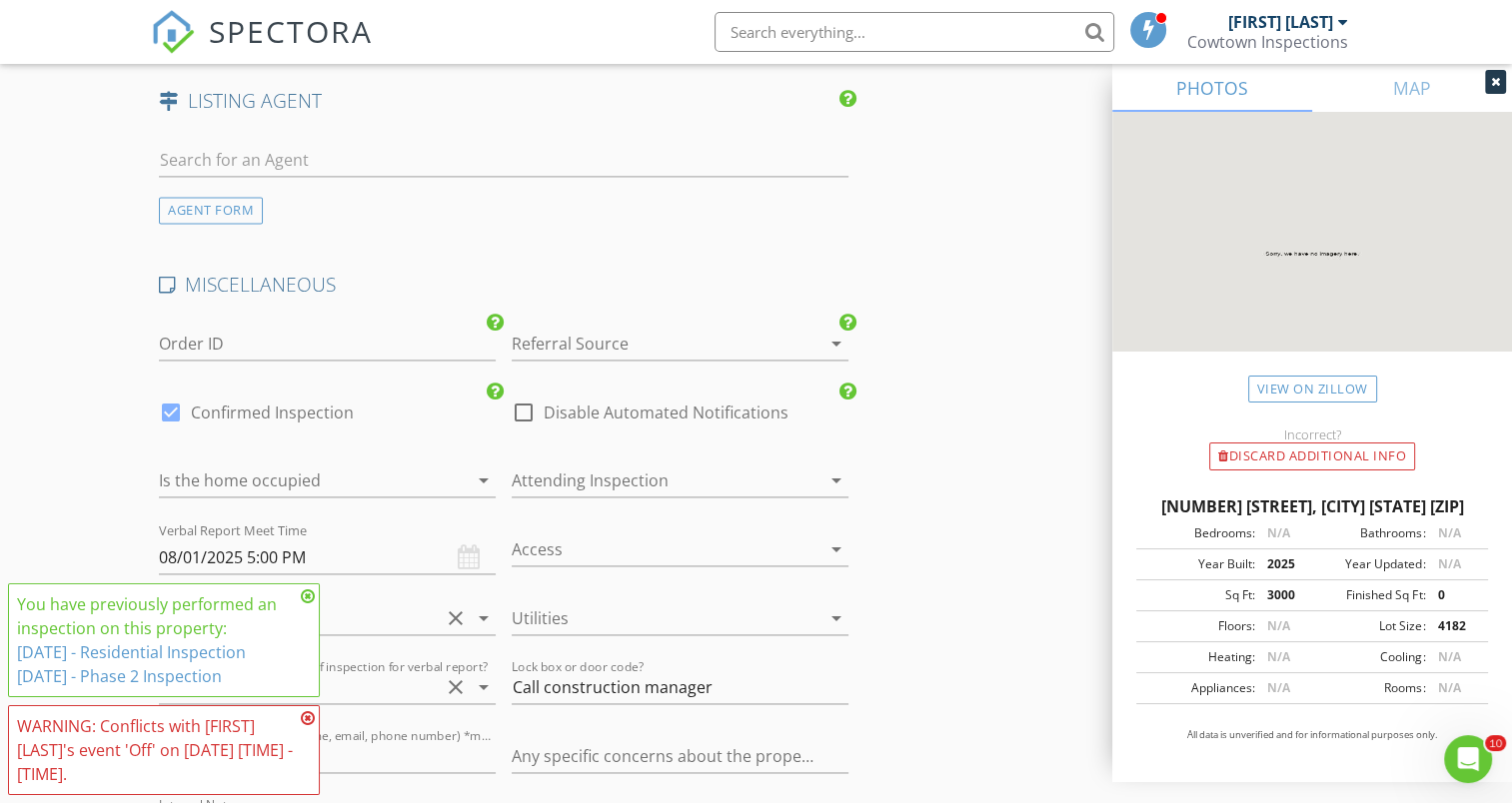scroll, scrollTop: 2896, scrollLeft: 0, axis: vertical 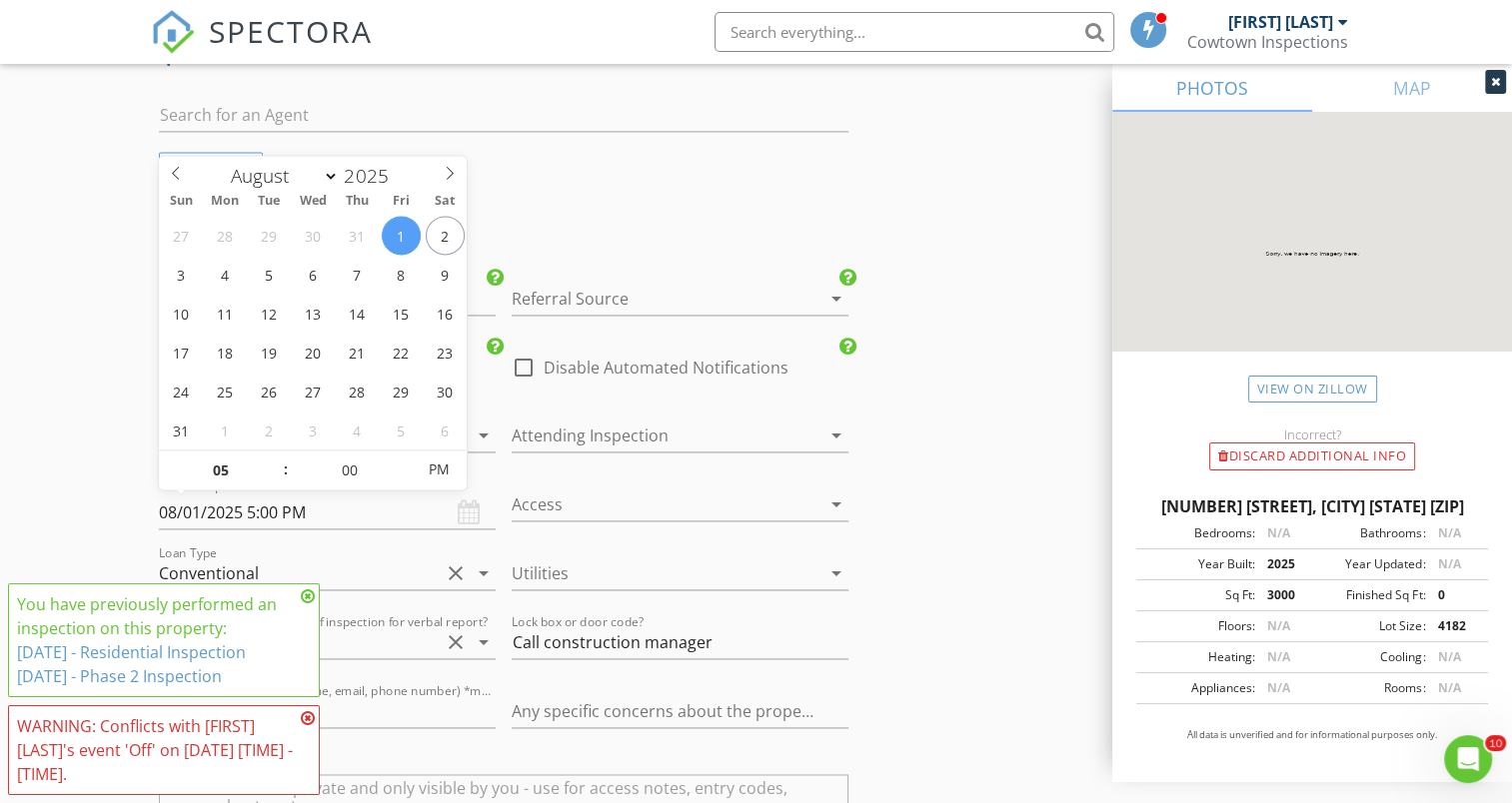 drag, startPoint x: 337, startPoint y: 512, endPoint x: 116, endPoint y: 507, distance: 221.05655 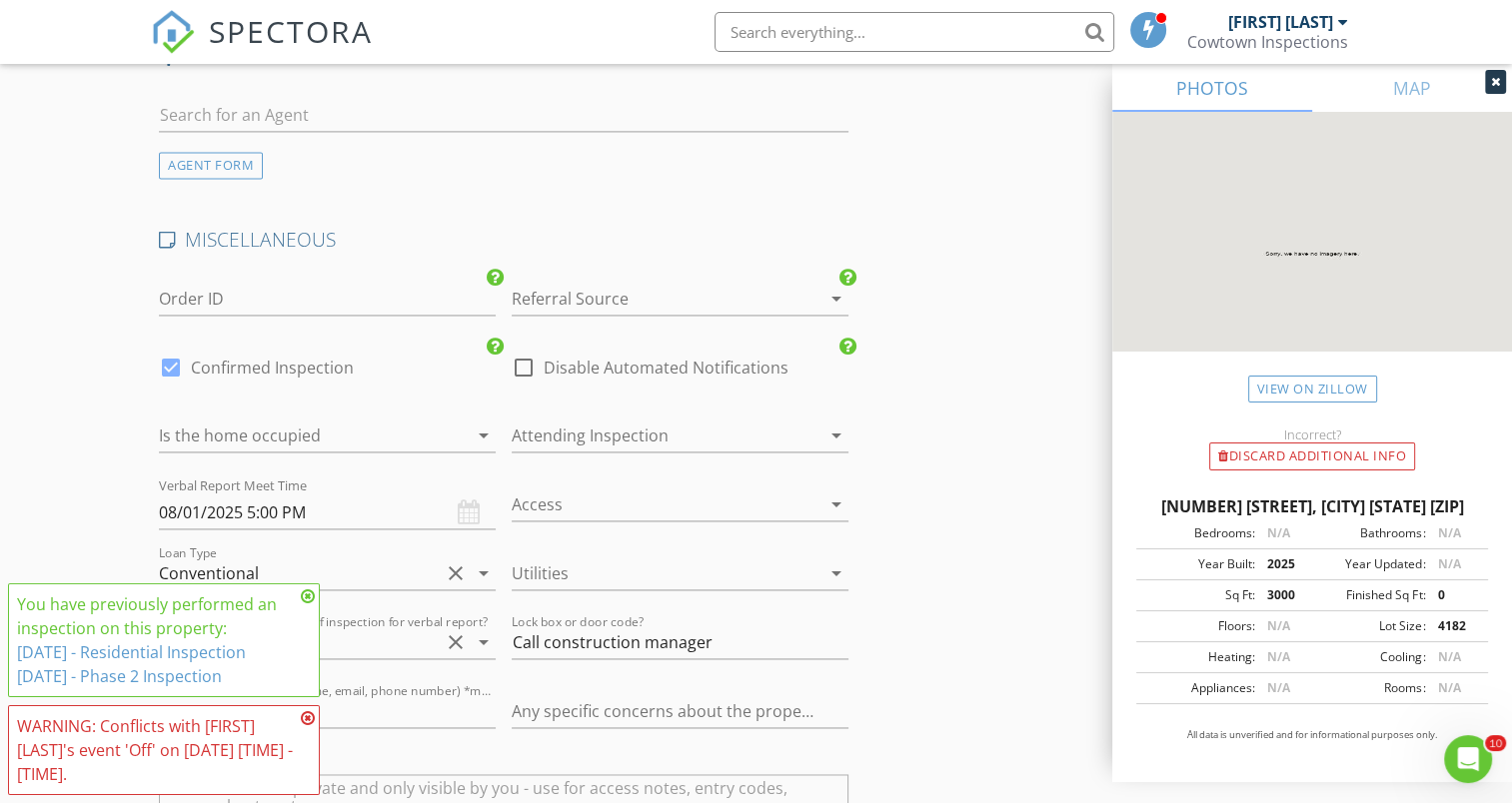 click on "Verbal Report Meet Time
[DATE] [TIME]" at bounding box center (327, 500) 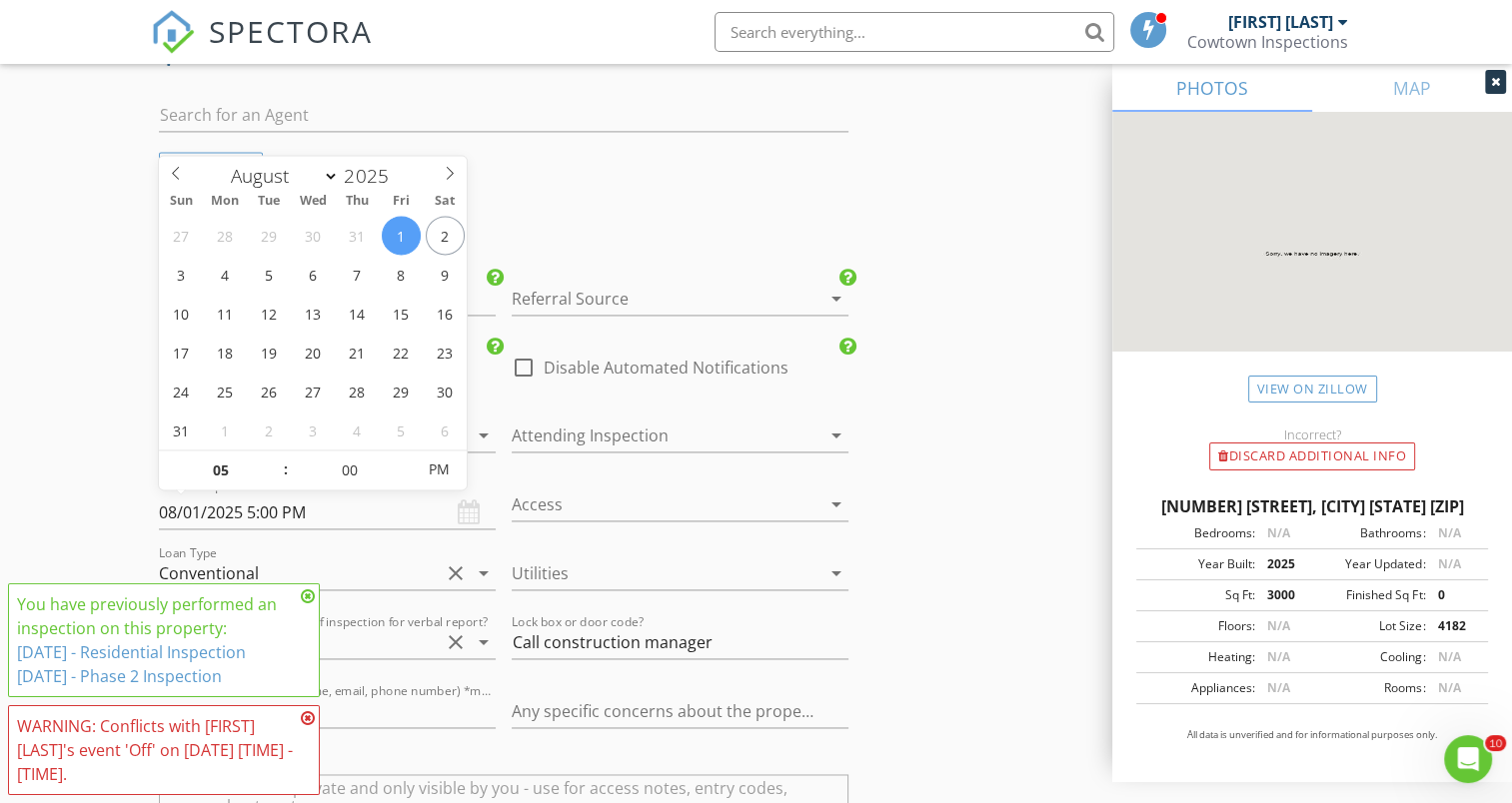 drag, startPoint x: 464, startPoint y: 509, endPoint x: 404, endPoint y: 502, distance: 60.40695 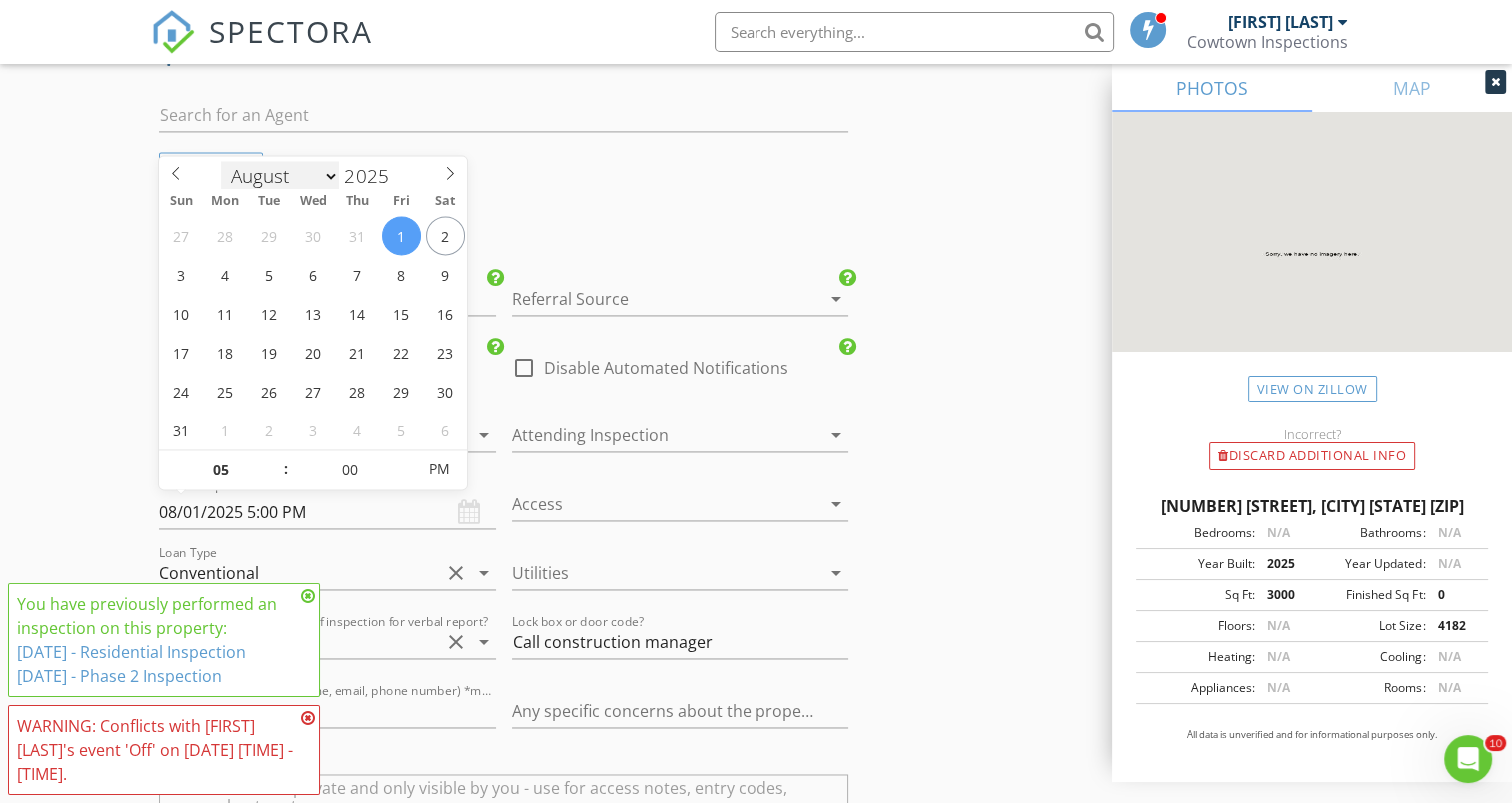 scroll, scrollTop: 3, scrollLeft: 0, axis: vertical 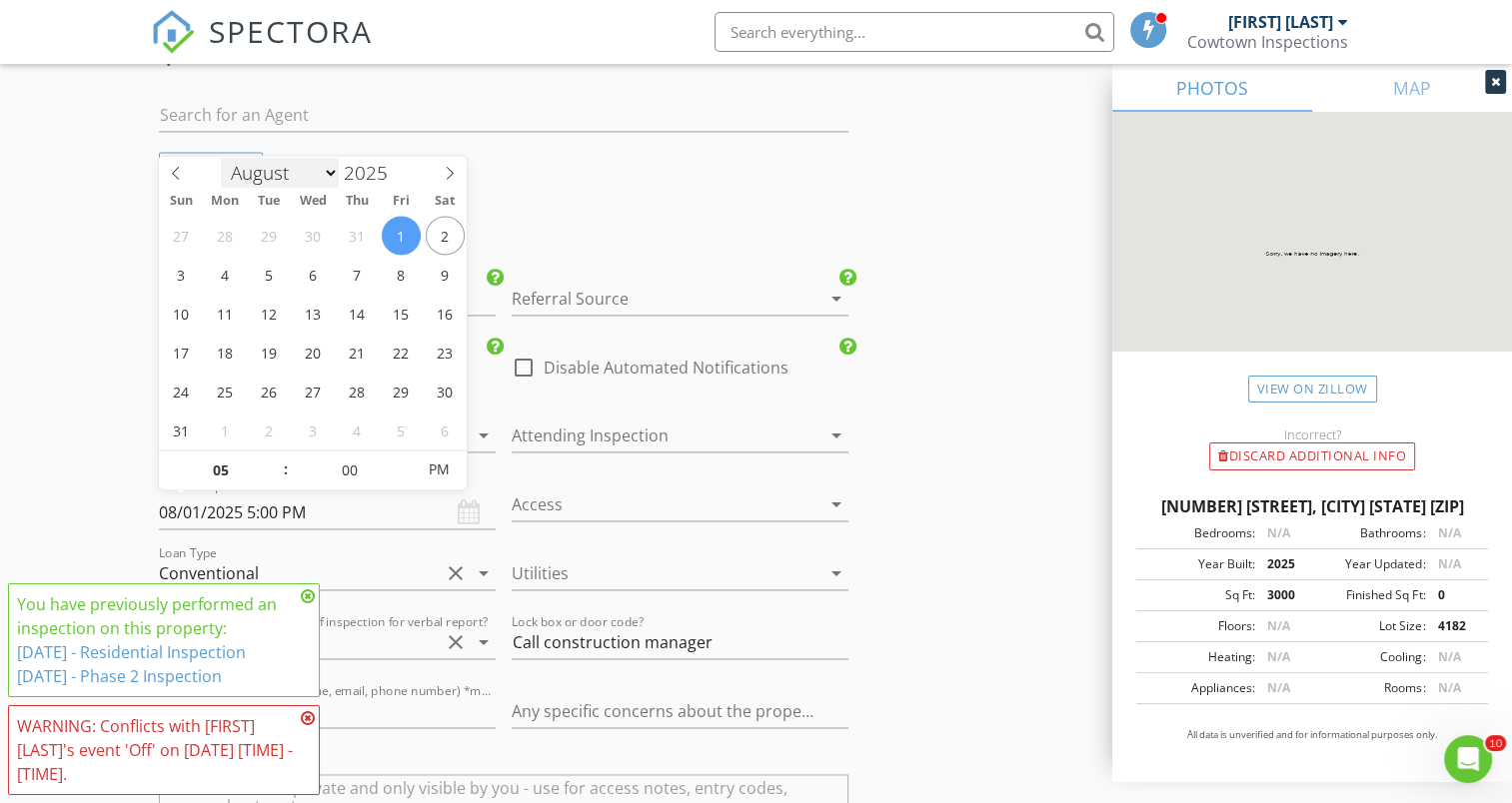 click on "January February March April May June July August September October November December" at bounding box center [280, 173] 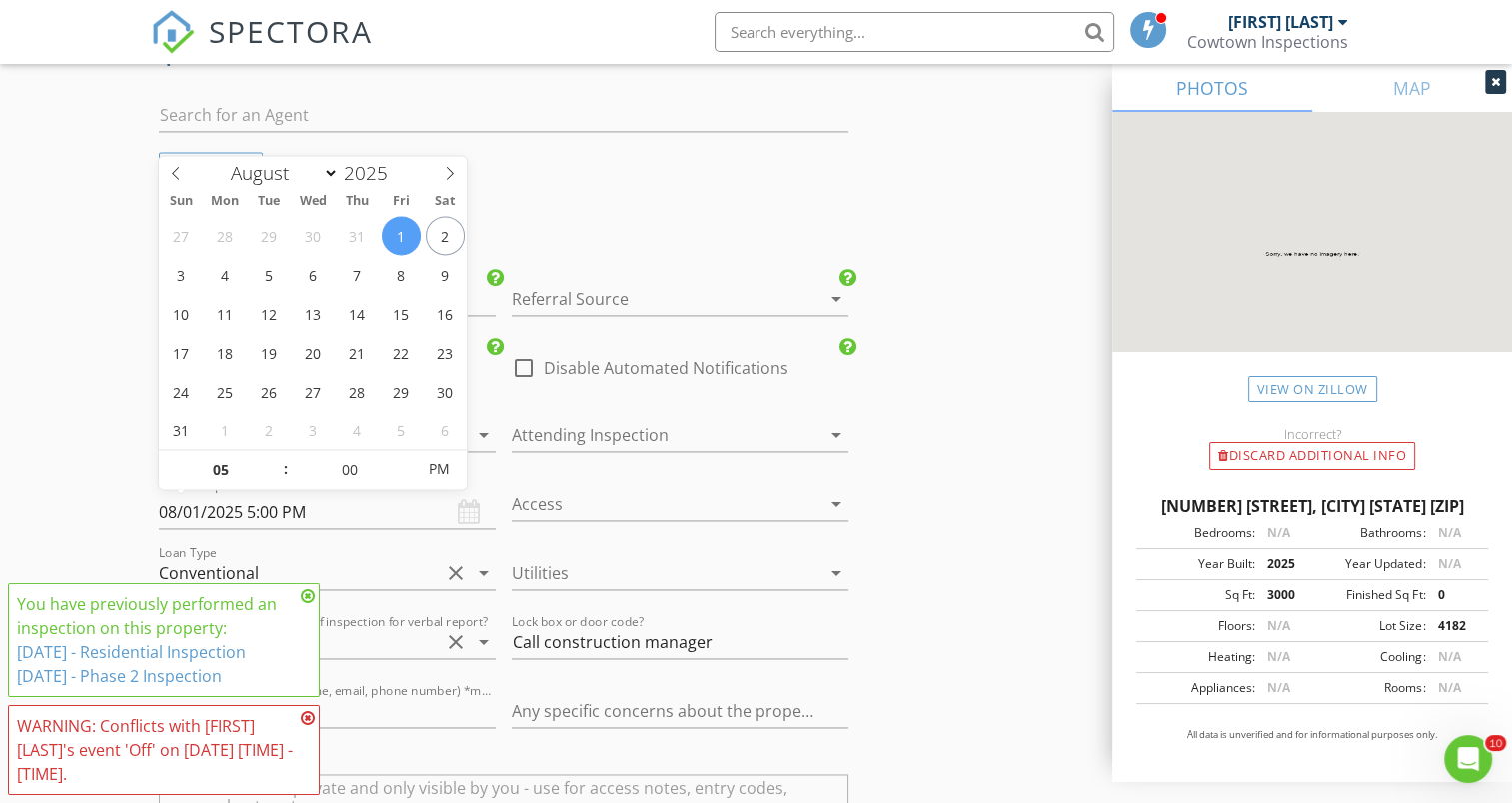 click on "08/01/2025 5:00 PM" at bounding box center [327, 512] 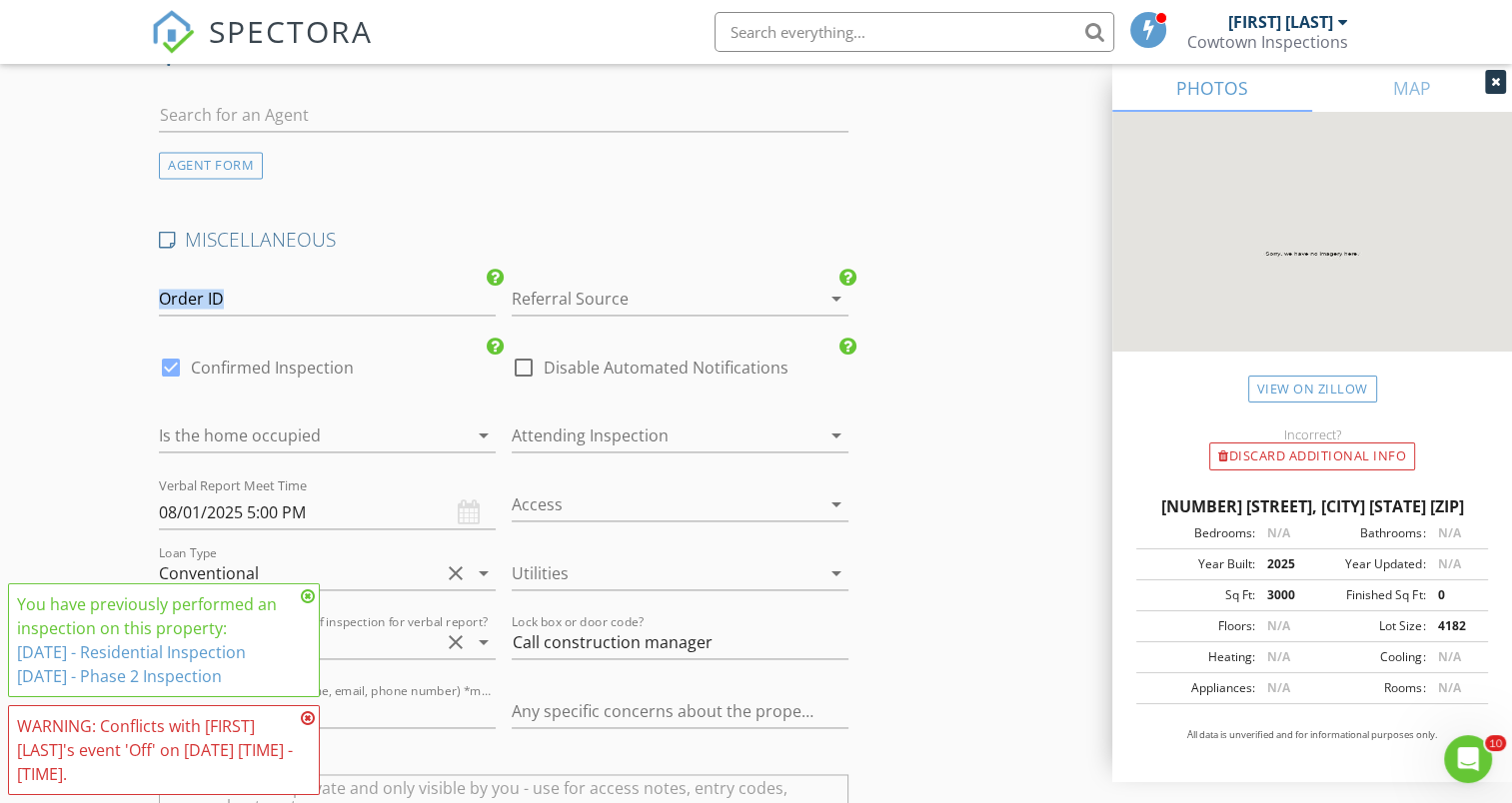 drag, startPoint x: 236, startPoint y: 508, endPoint x: 101, endPoint y: 316, distance: 234.71046 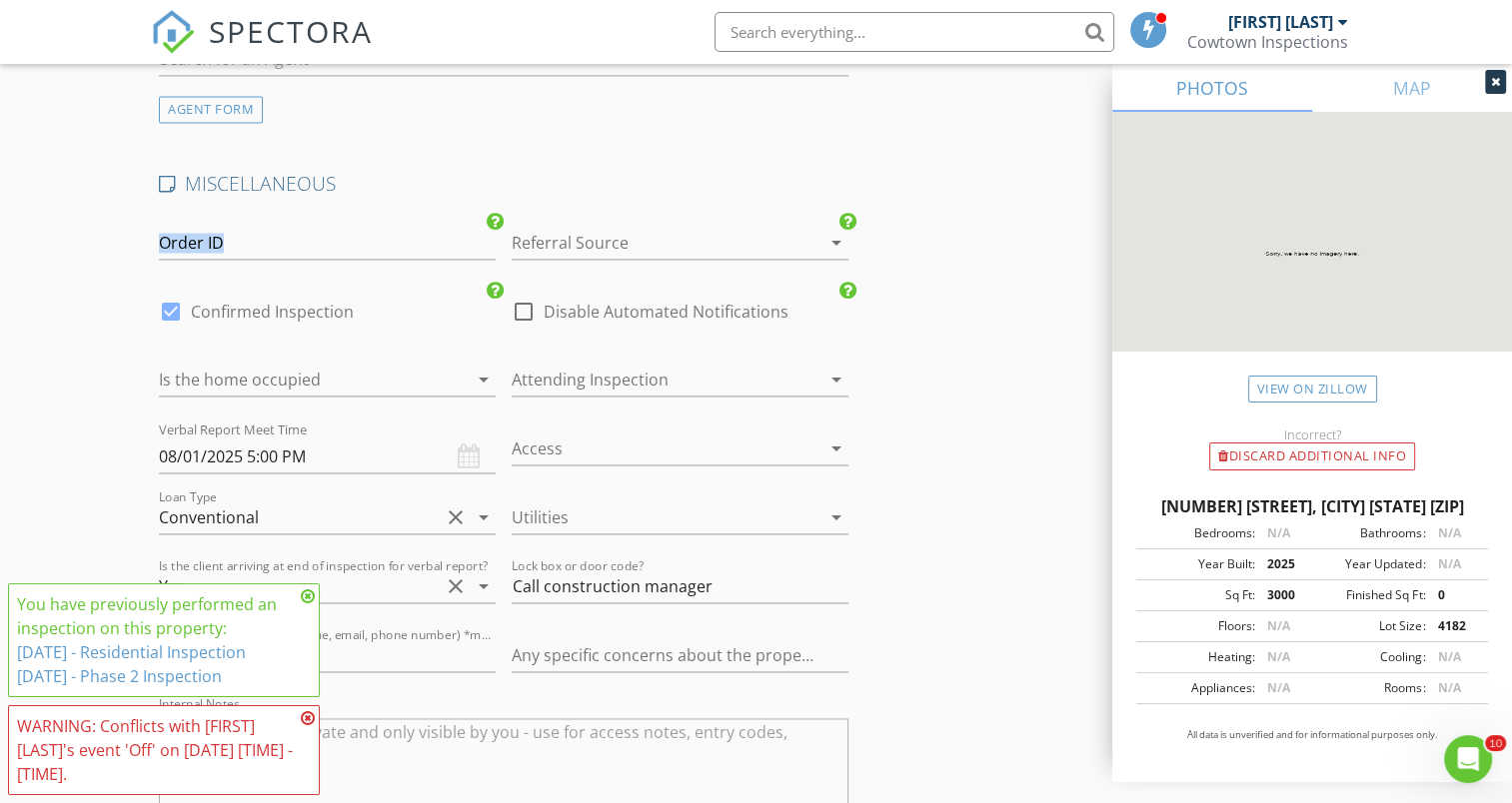 scroll, scrollTop: 2996, scrollLeft: 0, axis: vertical 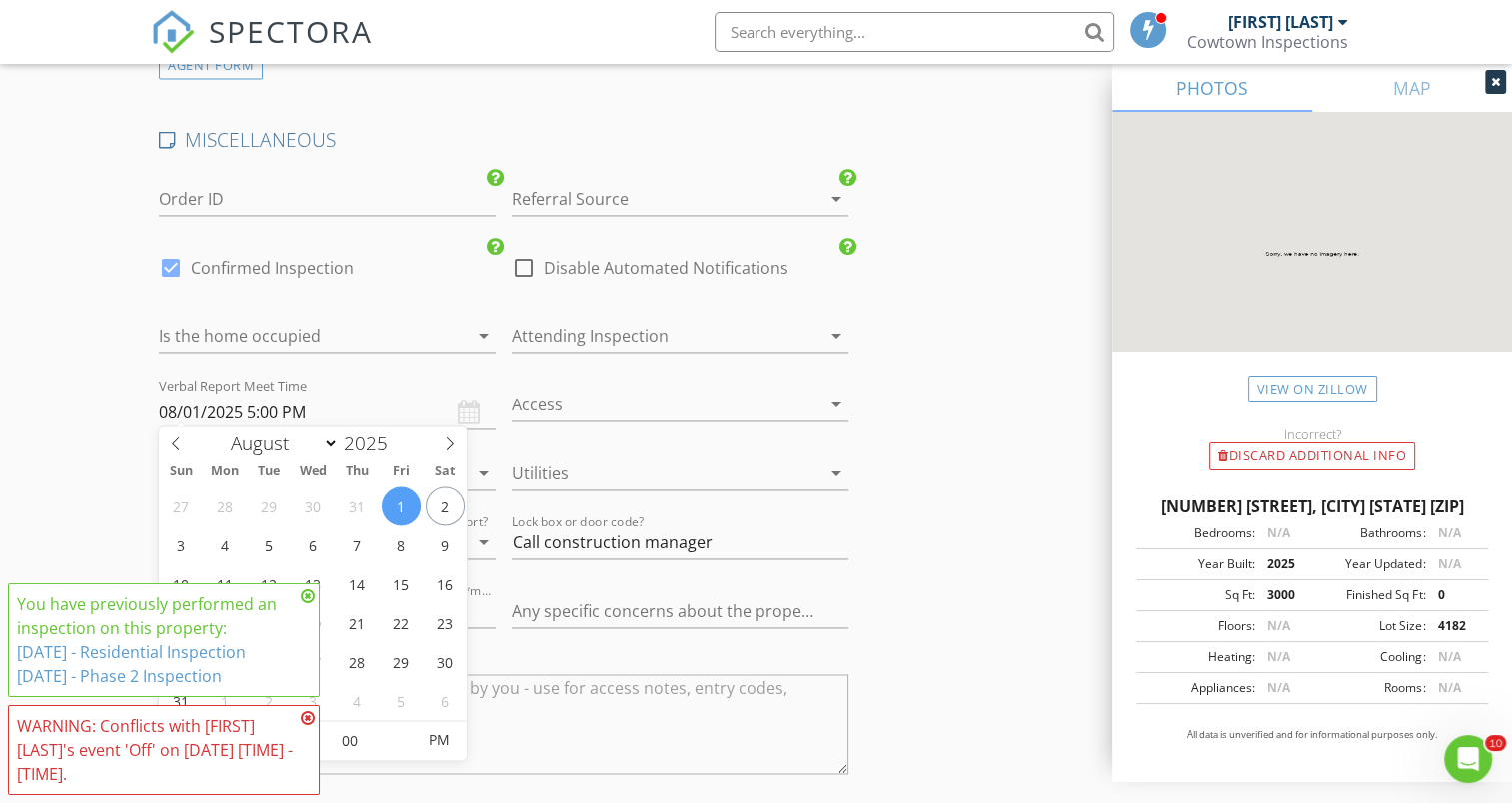 click on "08/01/2025 5:00 PM" at bounding box center (327, 412) 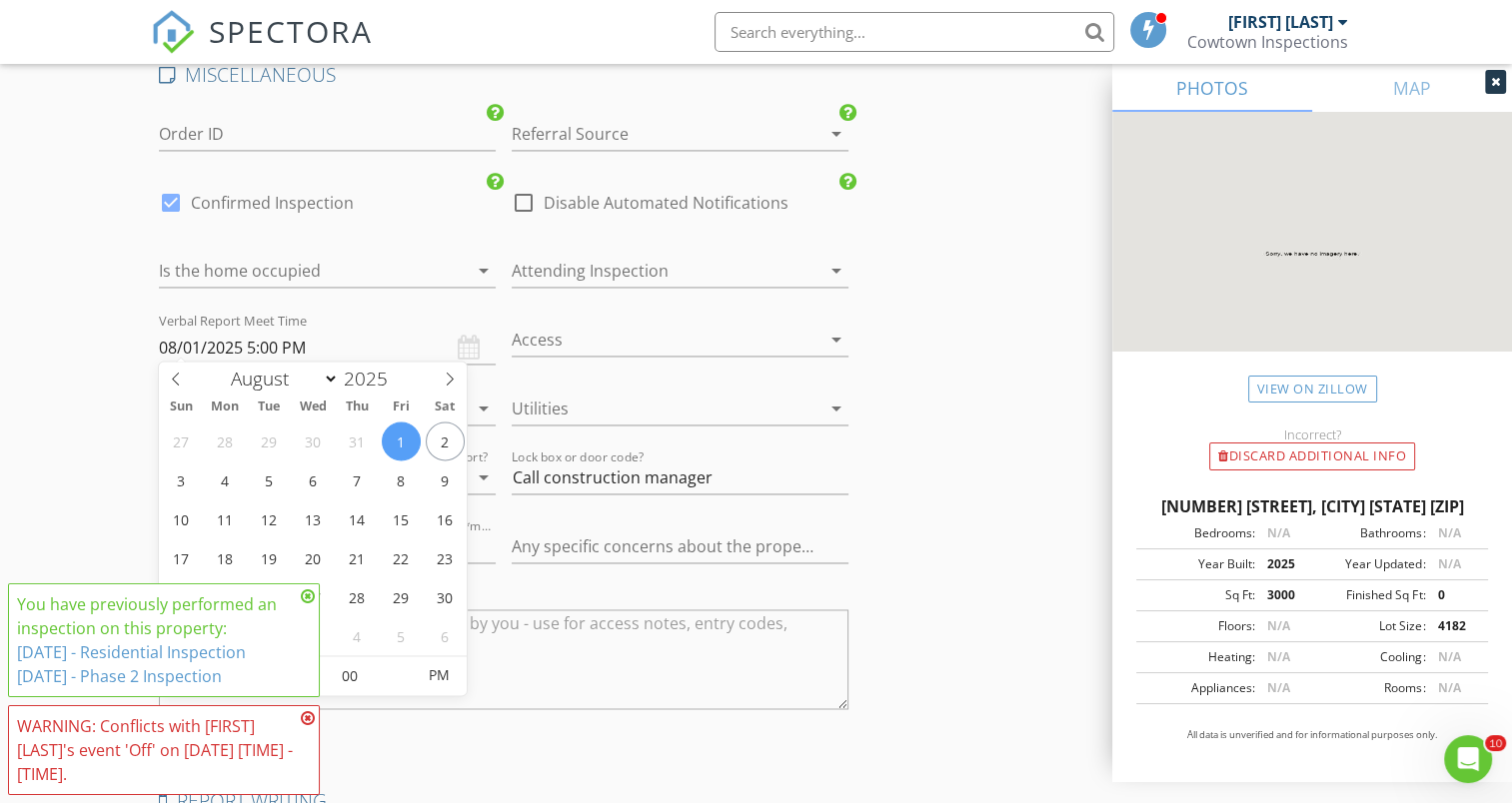 scroll, scrollTop: 3096, scrollLeft: 0, axis: vertical 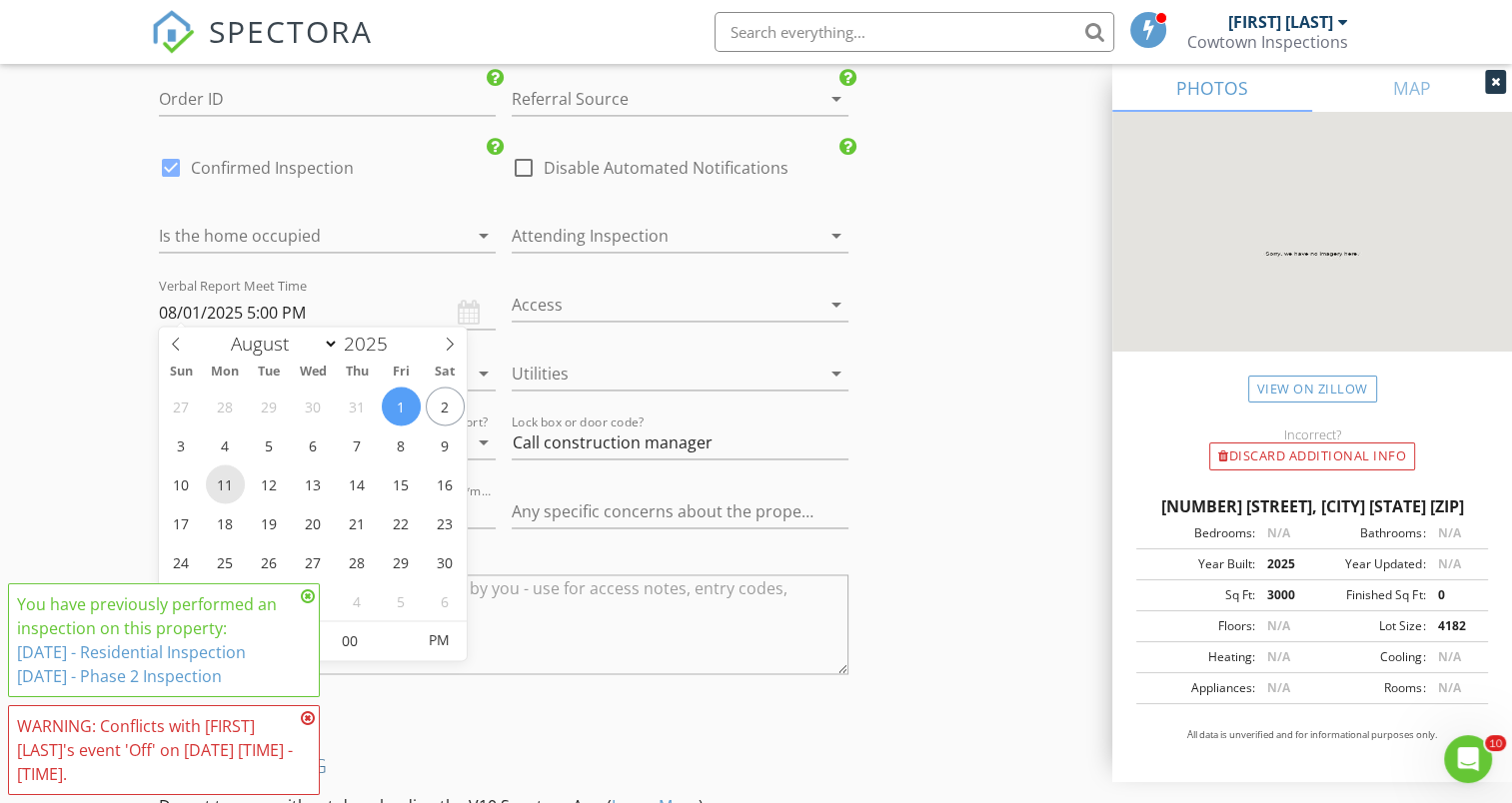 type on "[DATE] [TIME]" 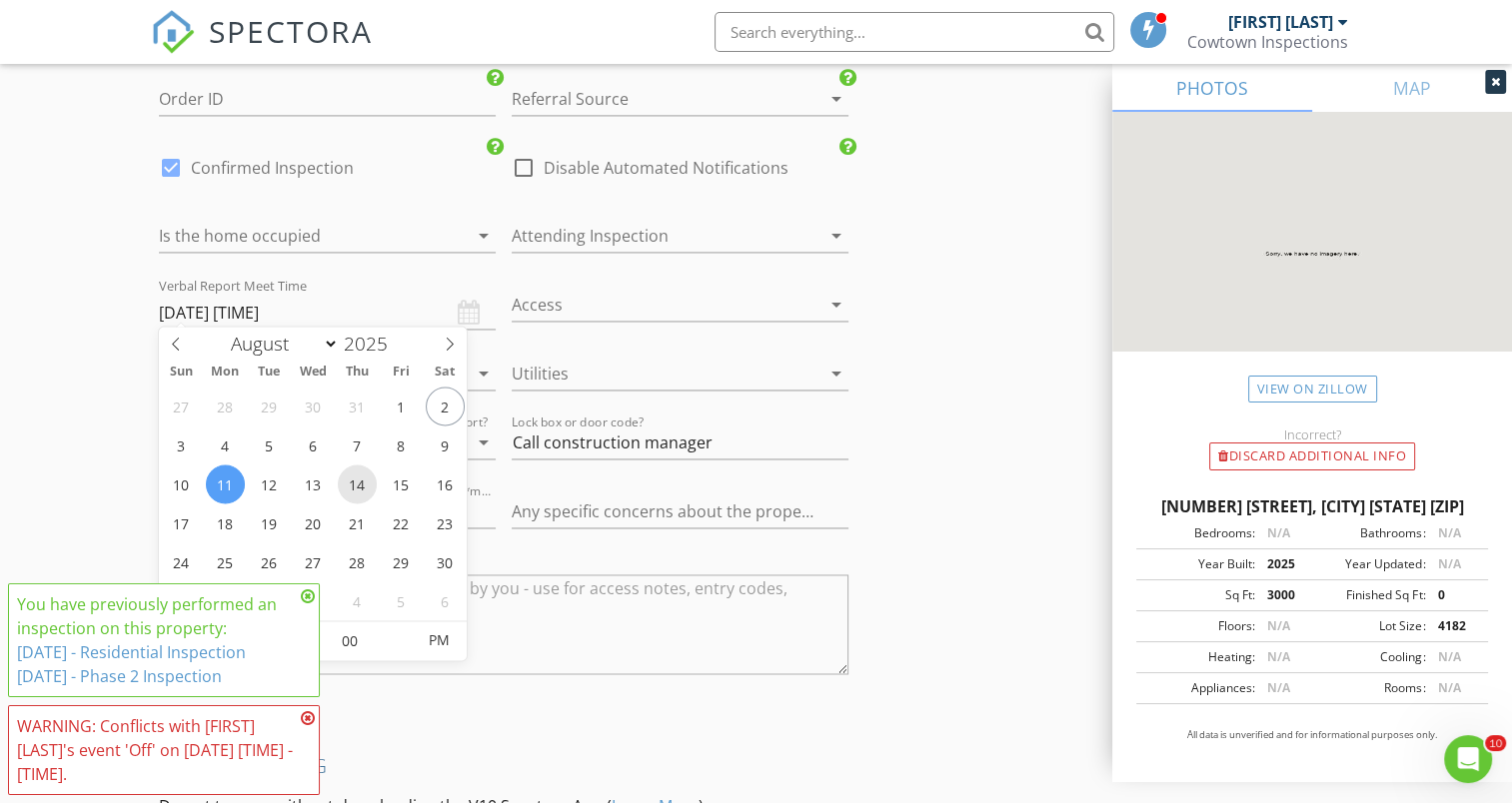 scroll, scrollTop: 3196, scrollLeft: 0, axis: vertical 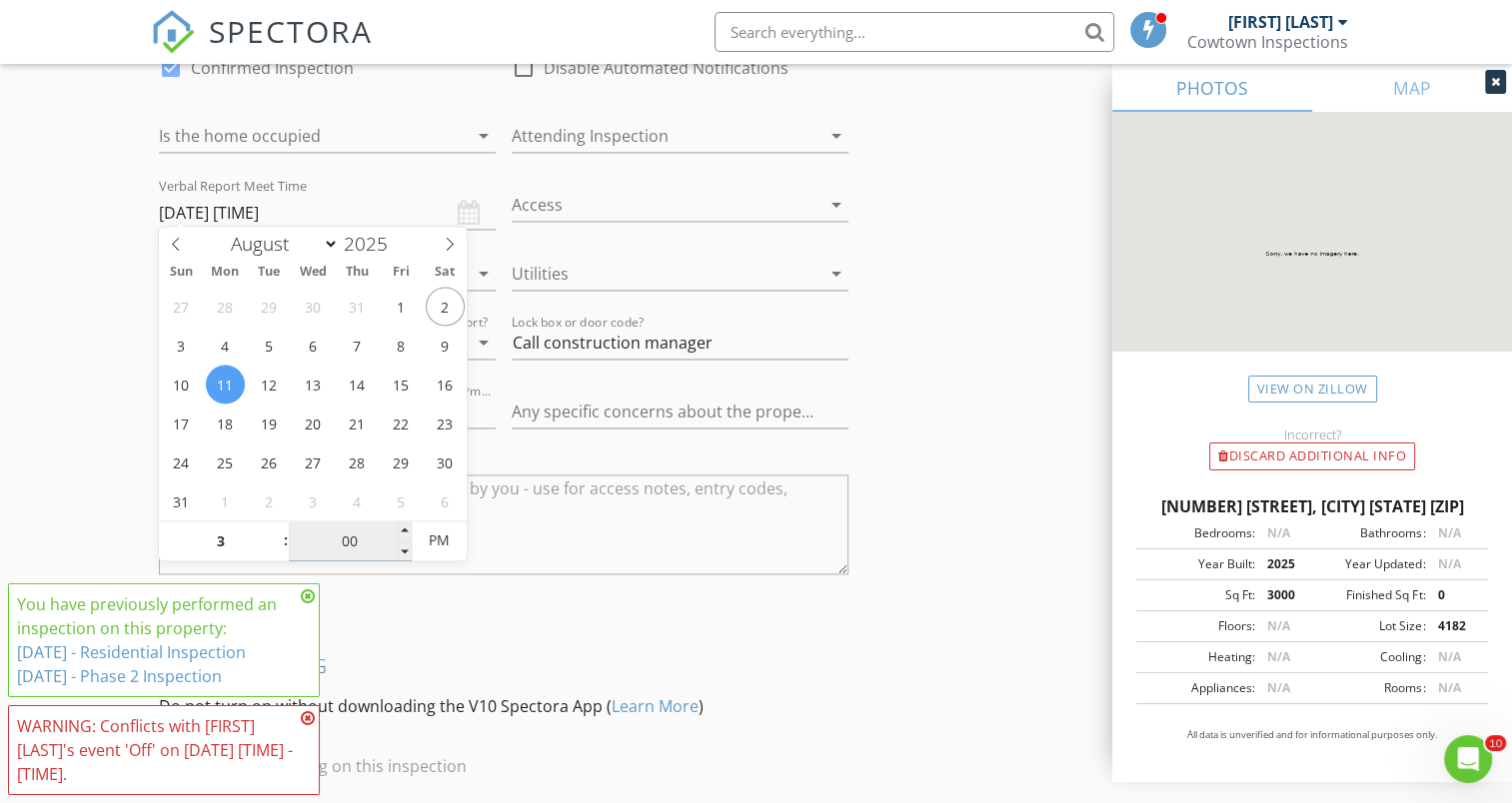 type on "03" 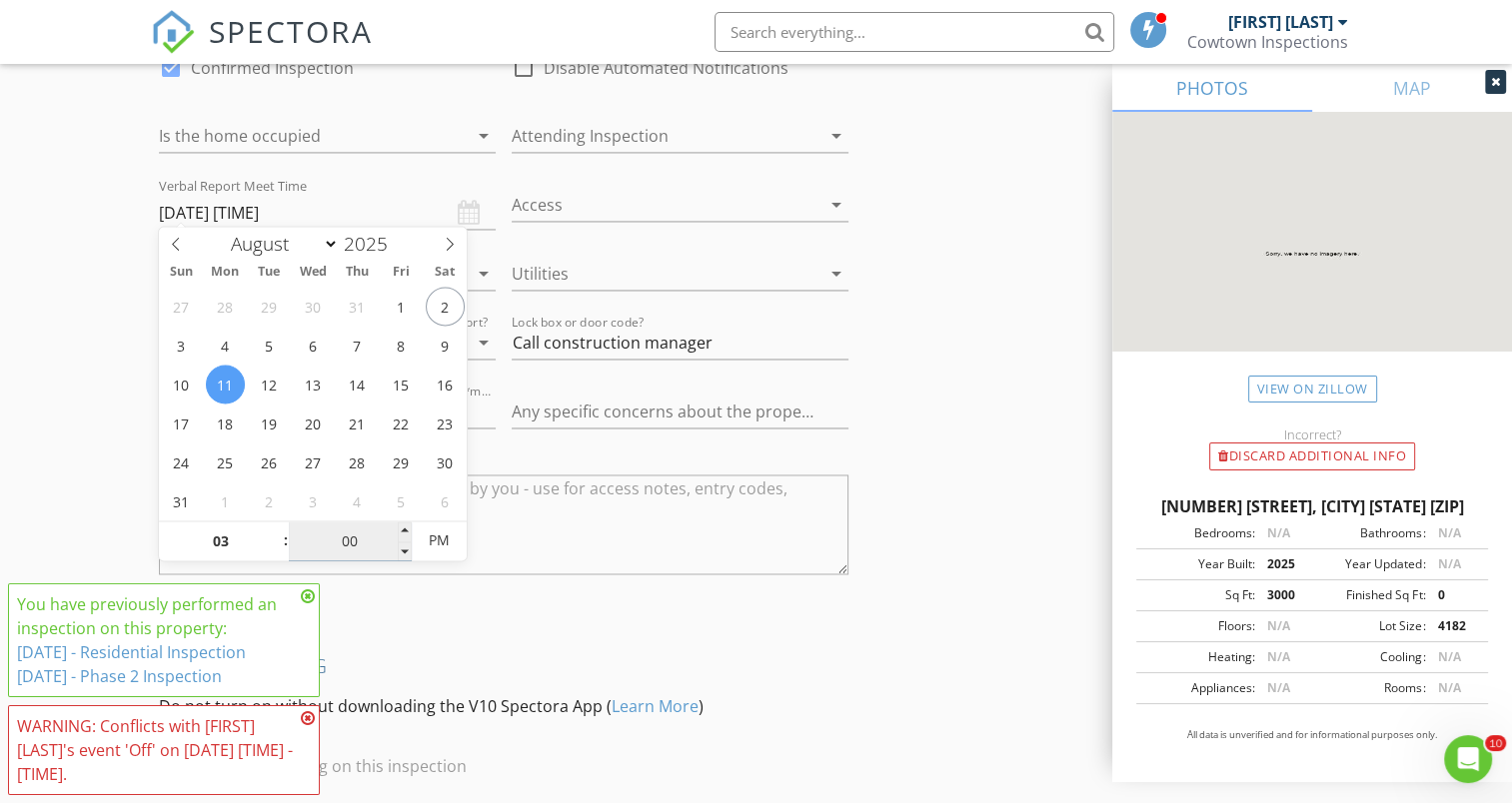 click on "00" at bounding box center (350, 541) 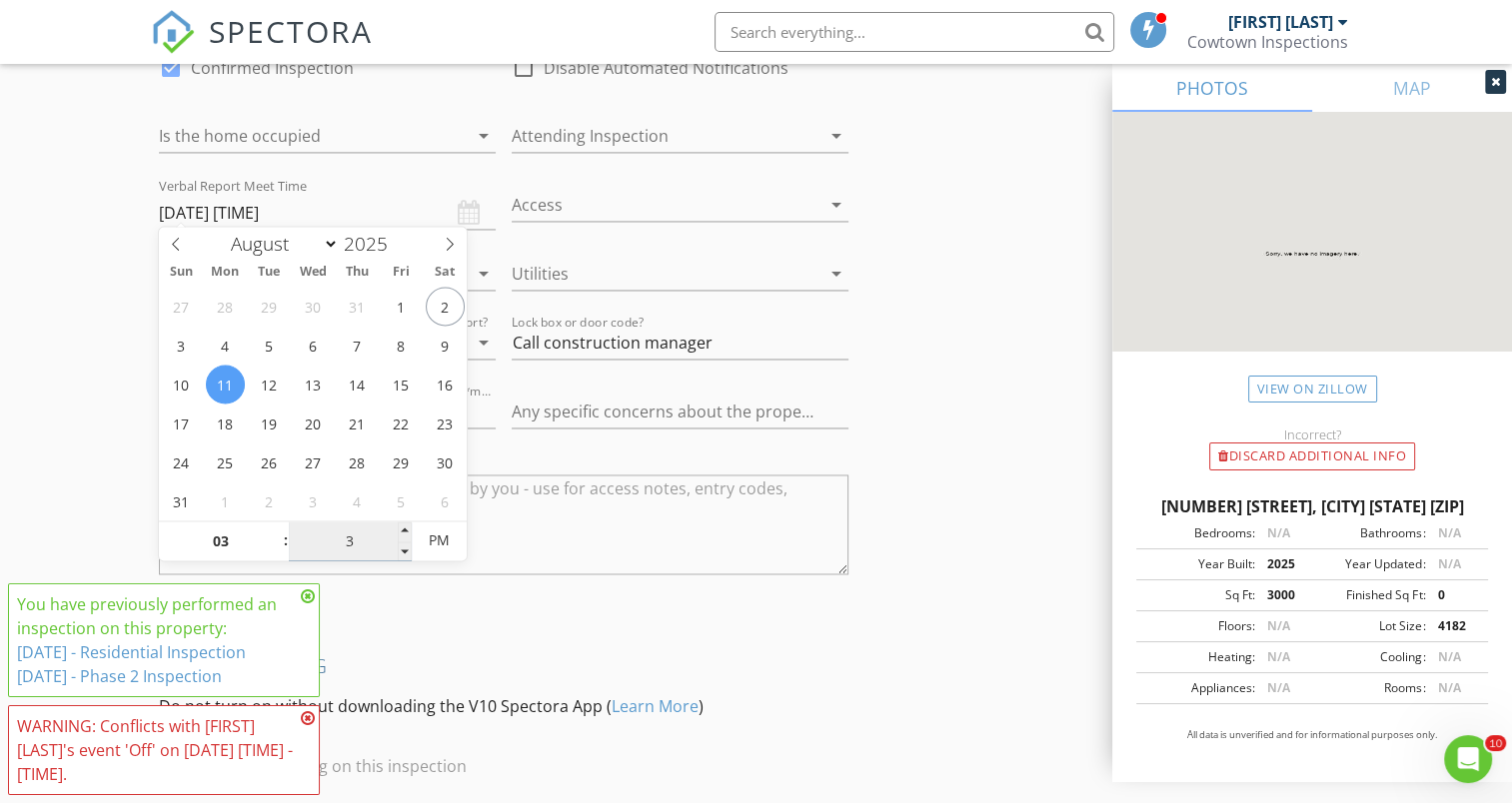 type on "30" 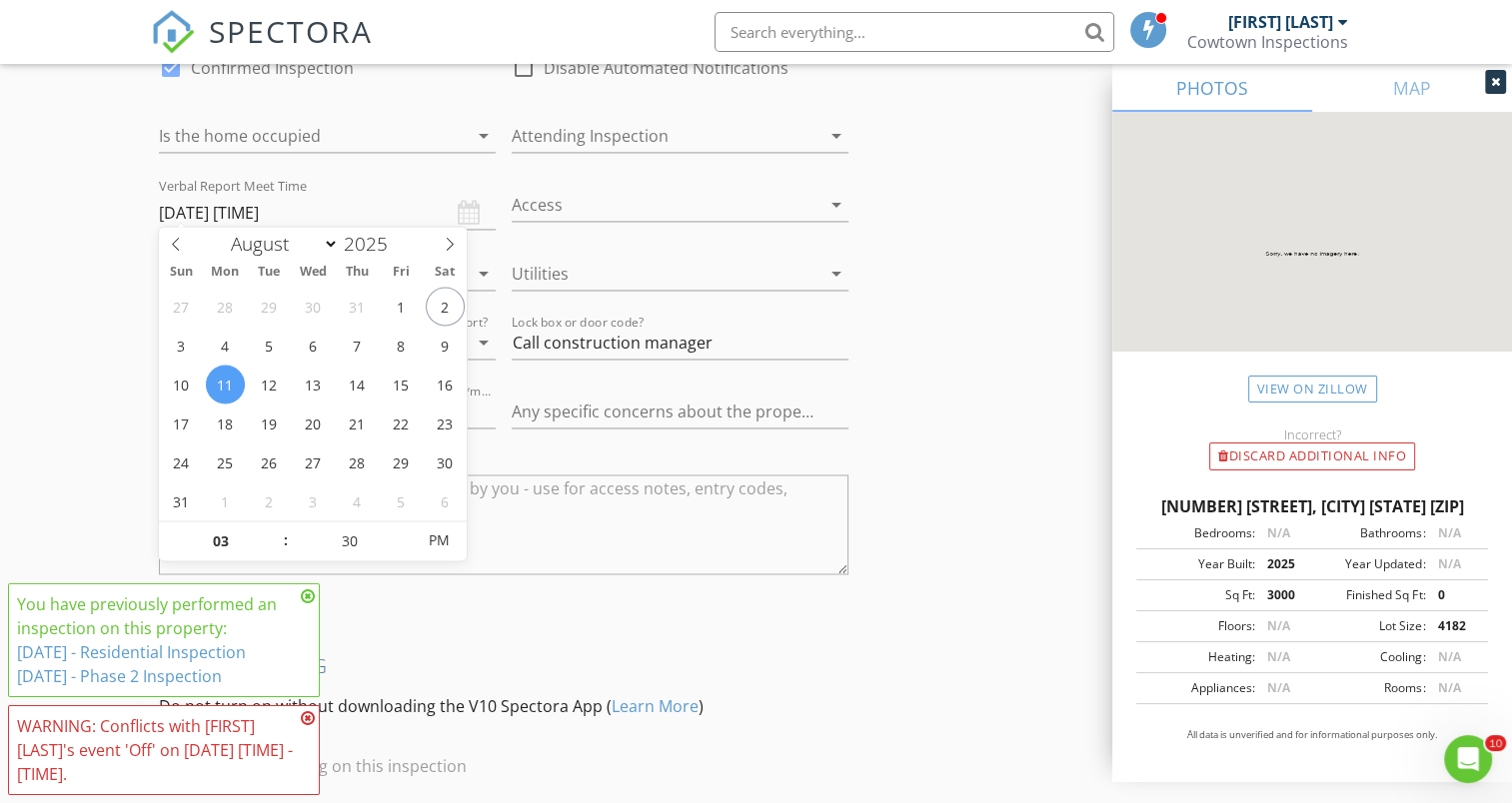 type on "[DATE] [TIME]" 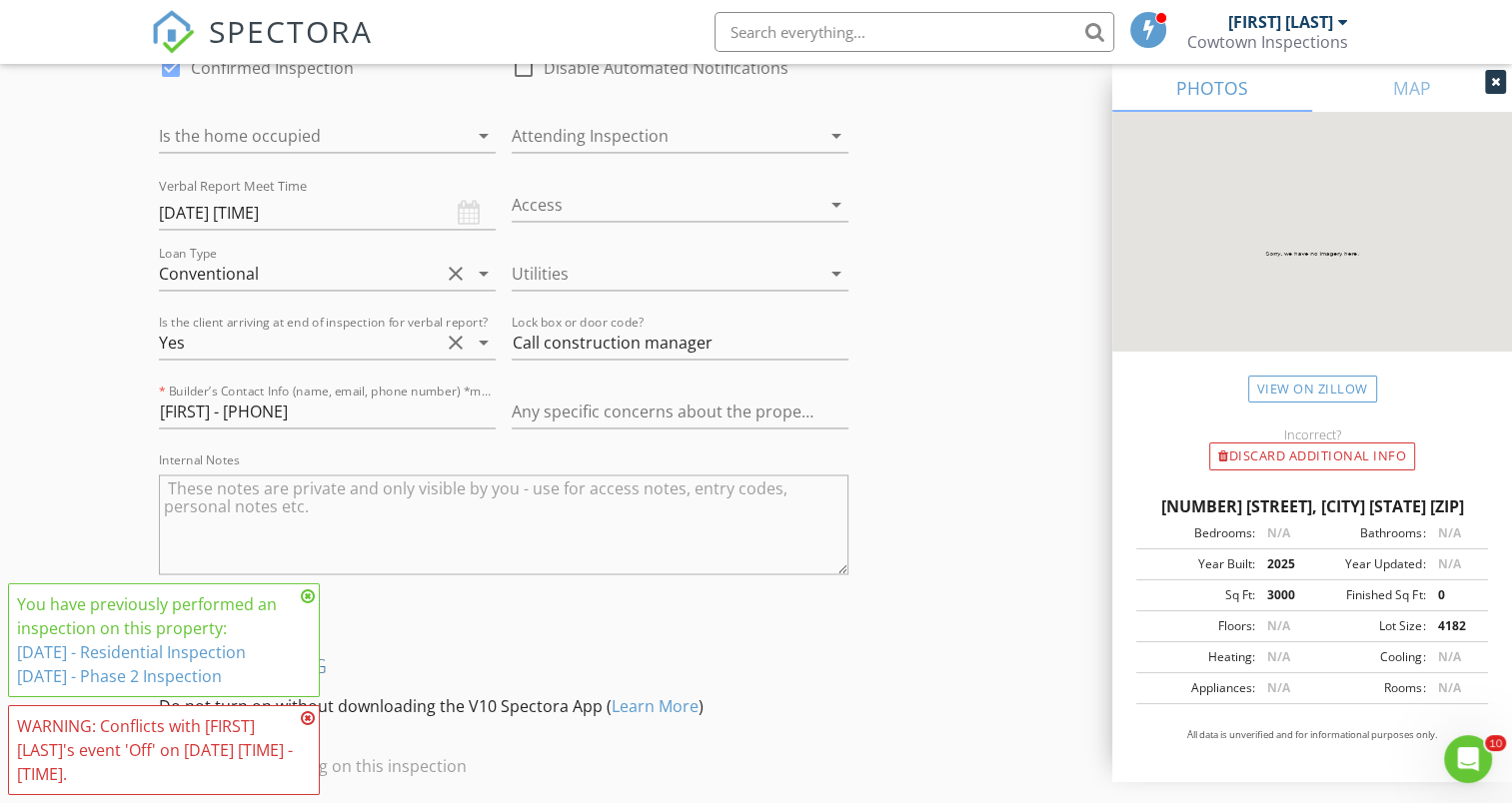 click on "Address [NUMBER] [STREET]   Unit   City [CITY]   State [STATE]   Zip [ZIP]   County [COUNTY]     Square Feet 3000   Year Built 2025   Foundation Slab arrow_drop_down     [FIRST] [LAST]     27.3 miles     (44 minutes)
client
check_box Enable Client CC email for this inspection   Client Search     check_box_outline_blank Client is a Company/Organization     First Name [FIRST]   Last Name [LAST]   Email [EMAIL]   CC Email" at bounding box center [756, -1058] 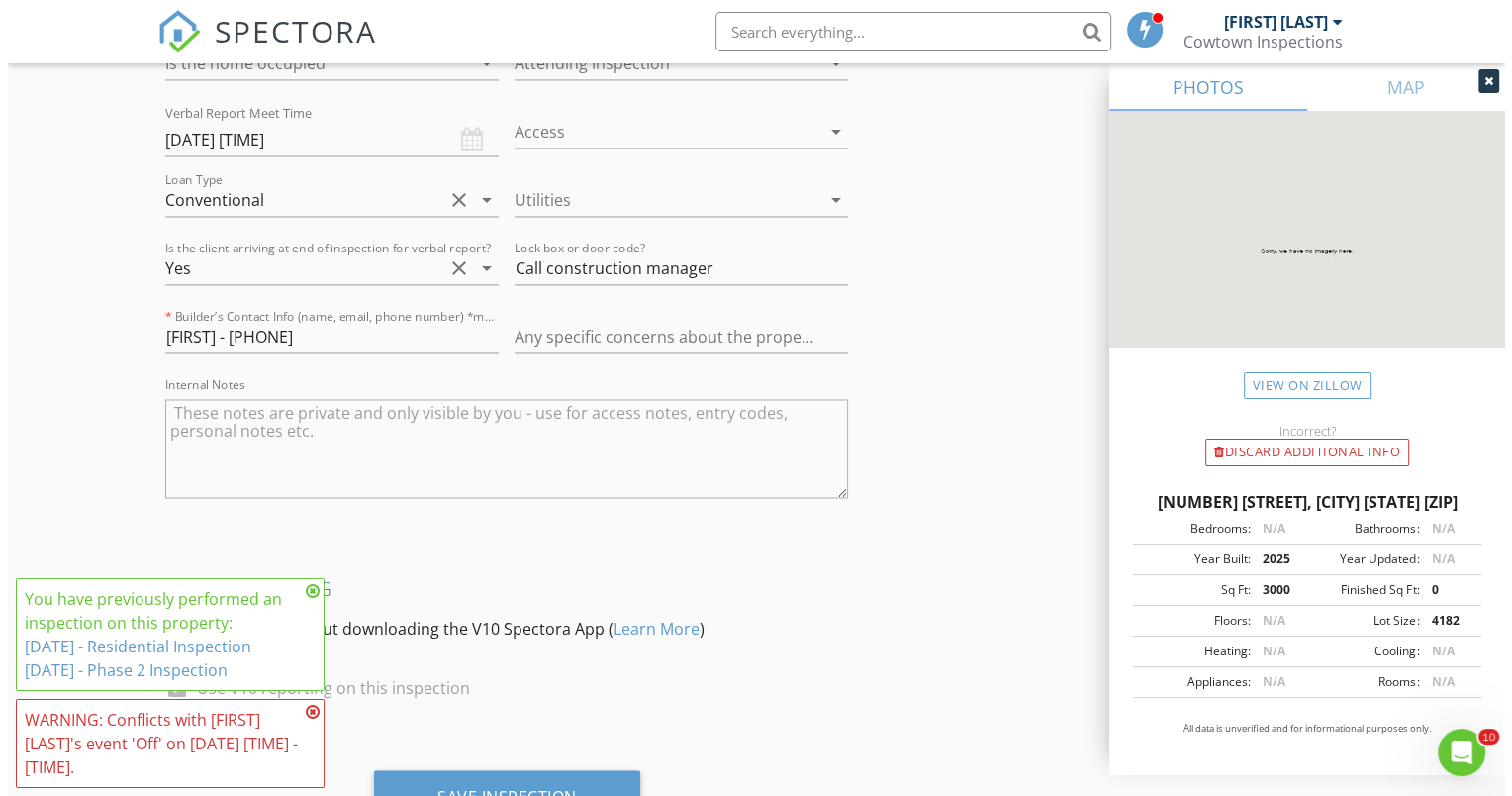 scroll, scrollTop: 3323, scrollLeft: 0, axis: vertical 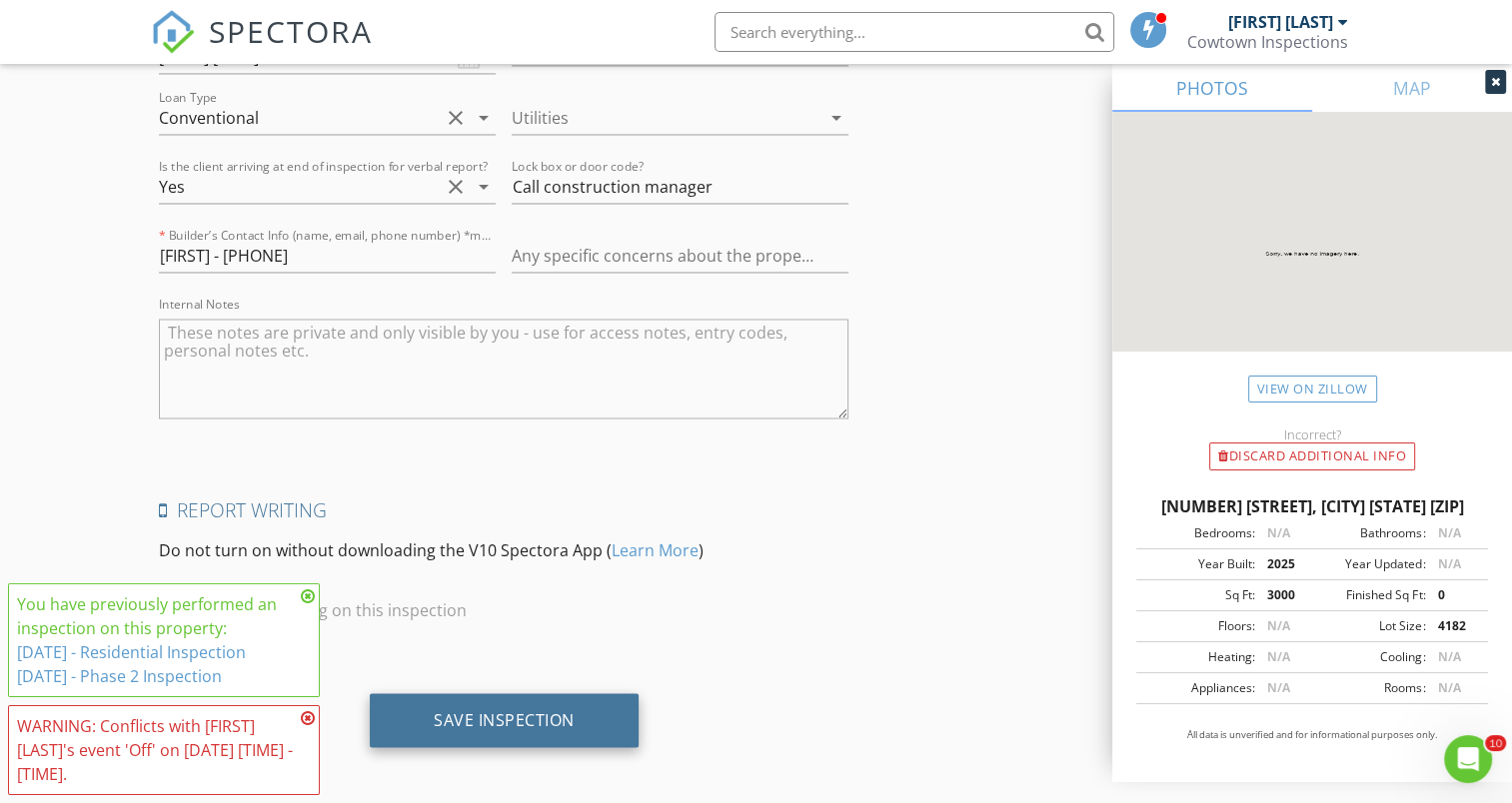 click on "Save Inspection" at bounding box center (504, 719) 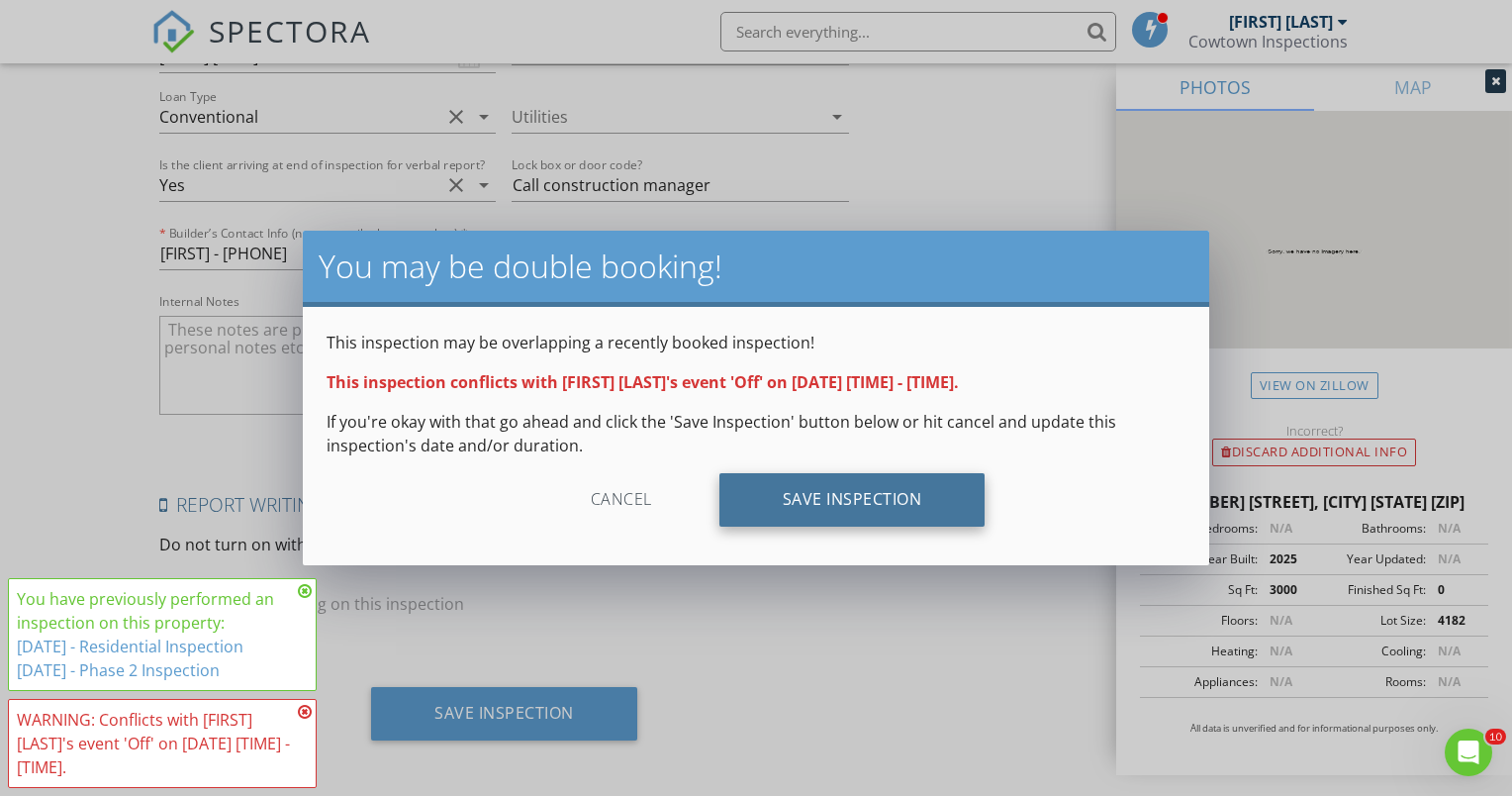 click on "Save Inspection" at bounding box center (852, 500) 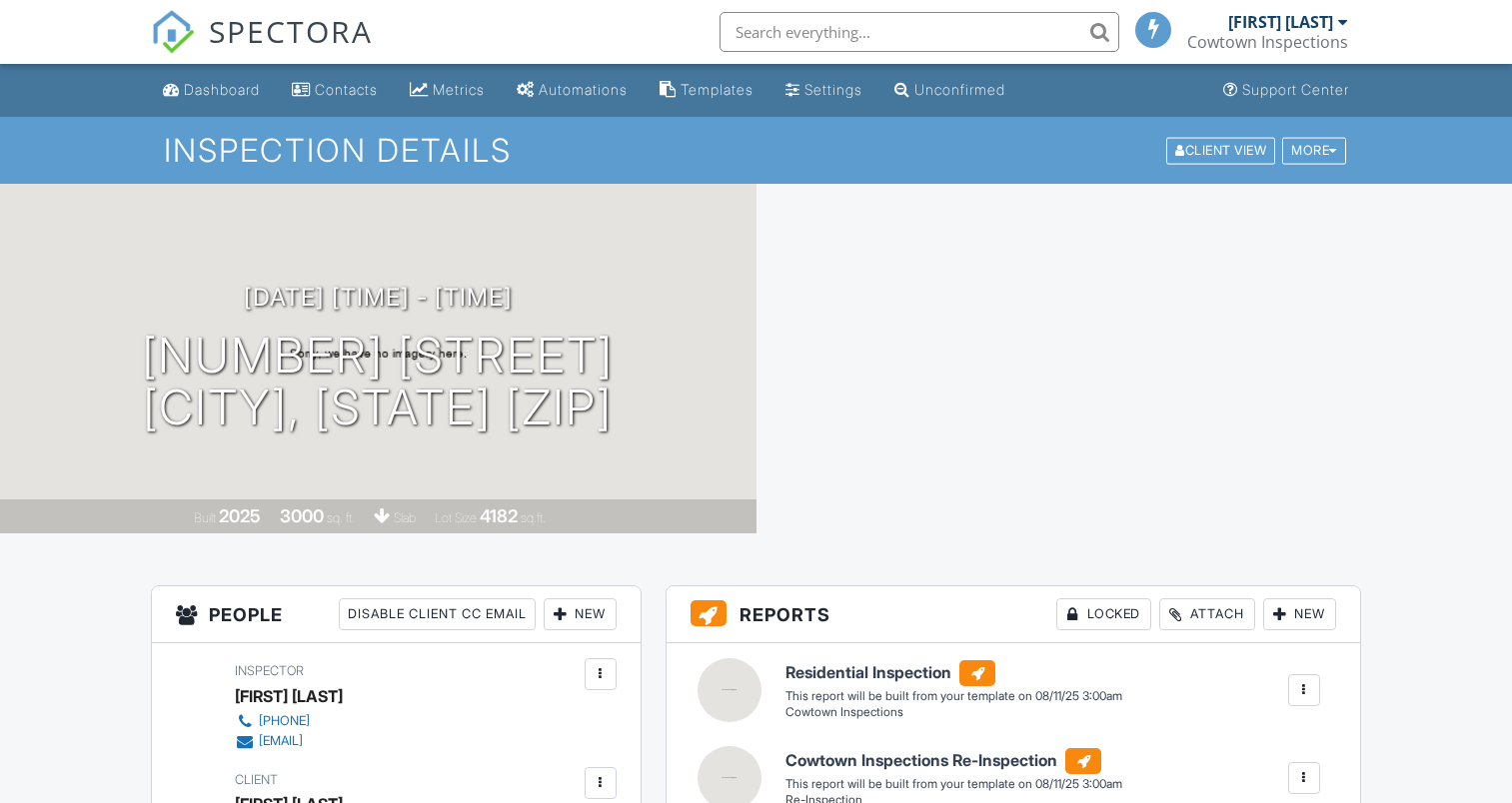 scroll, scrollTop: 0, scrollLeft: 0, axis: both 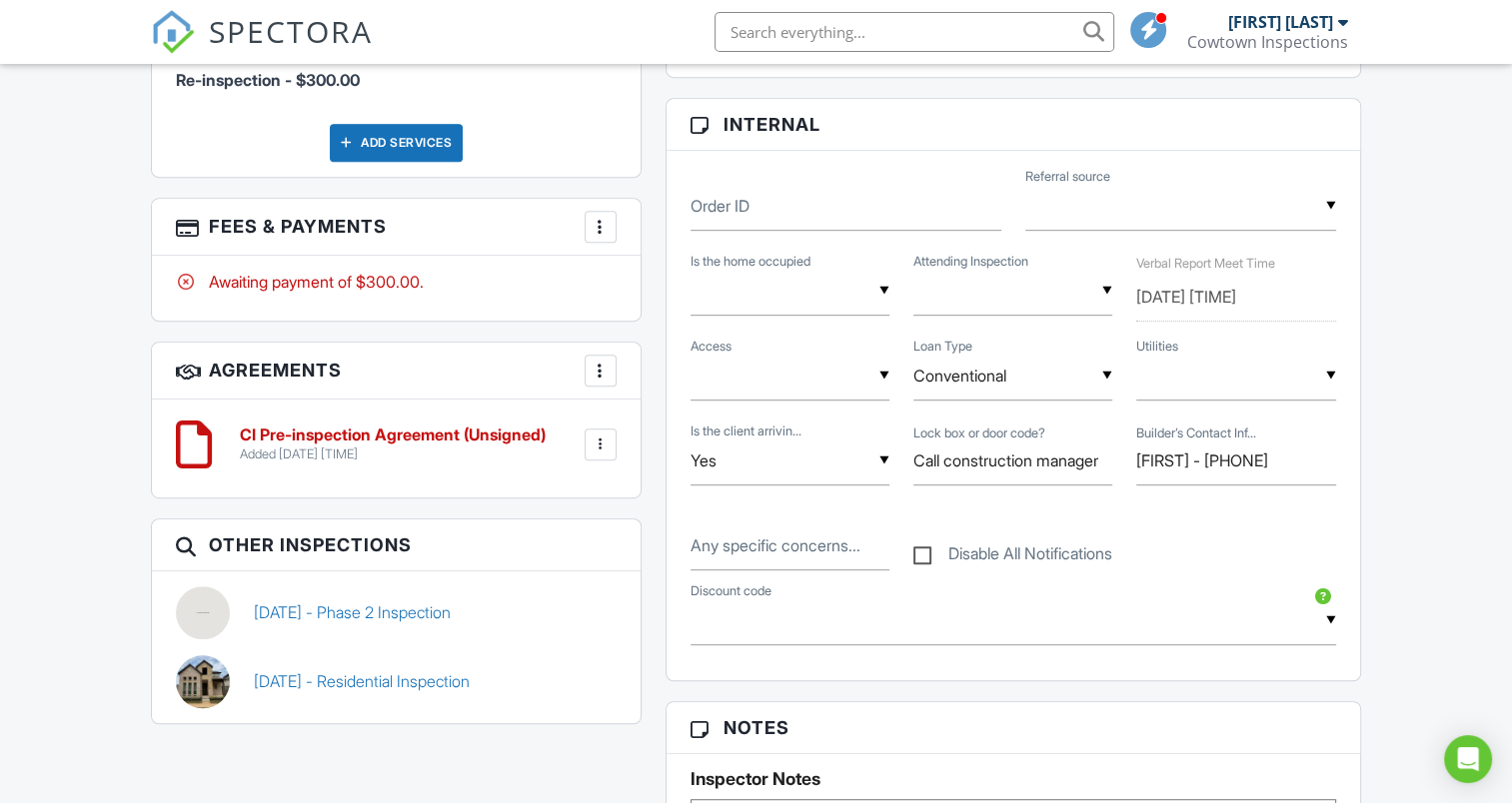 click at bounding box center [601, 444] 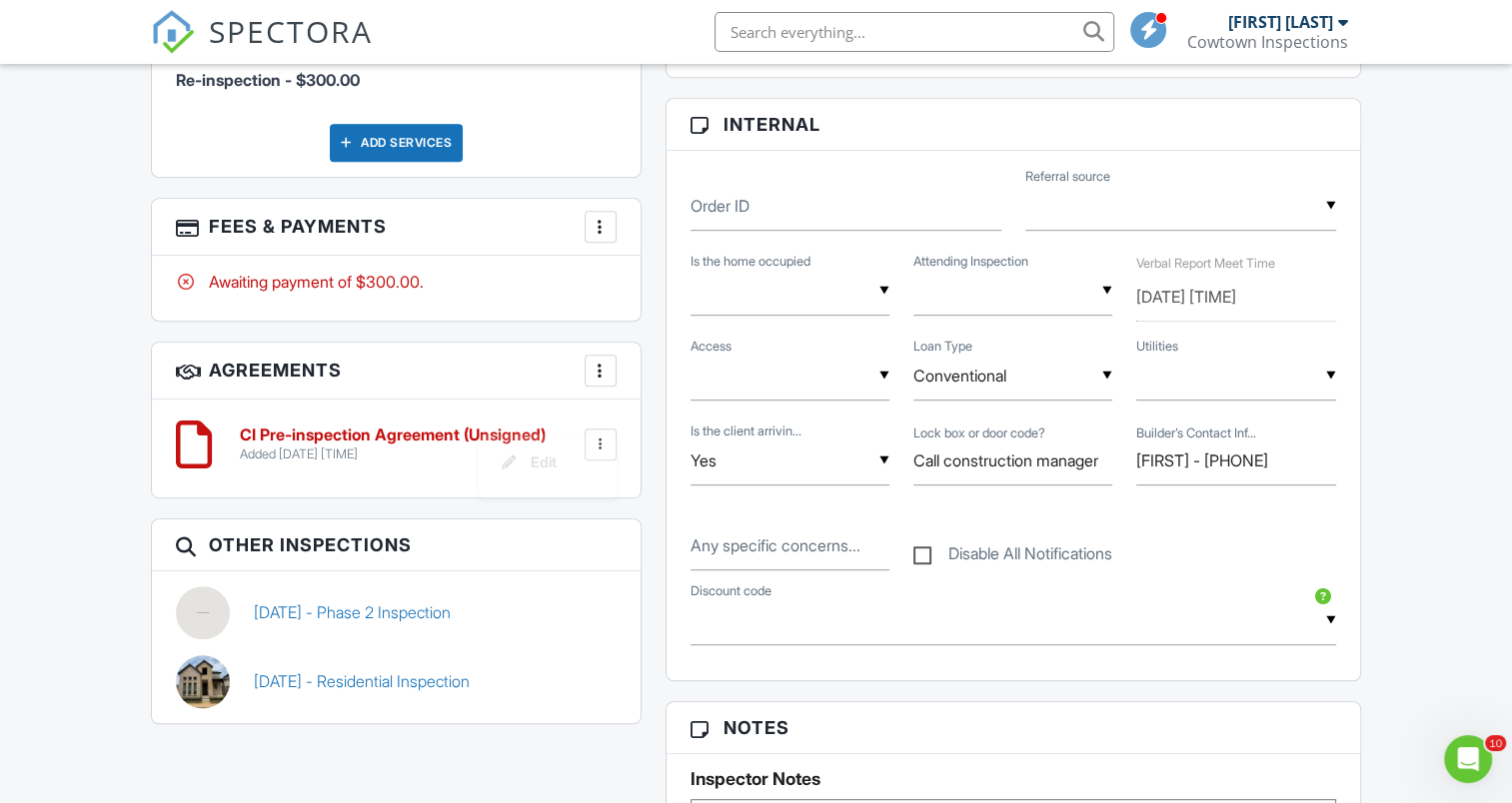 scroll, scrollTop: 0, scrollLeft: 0, axis: both 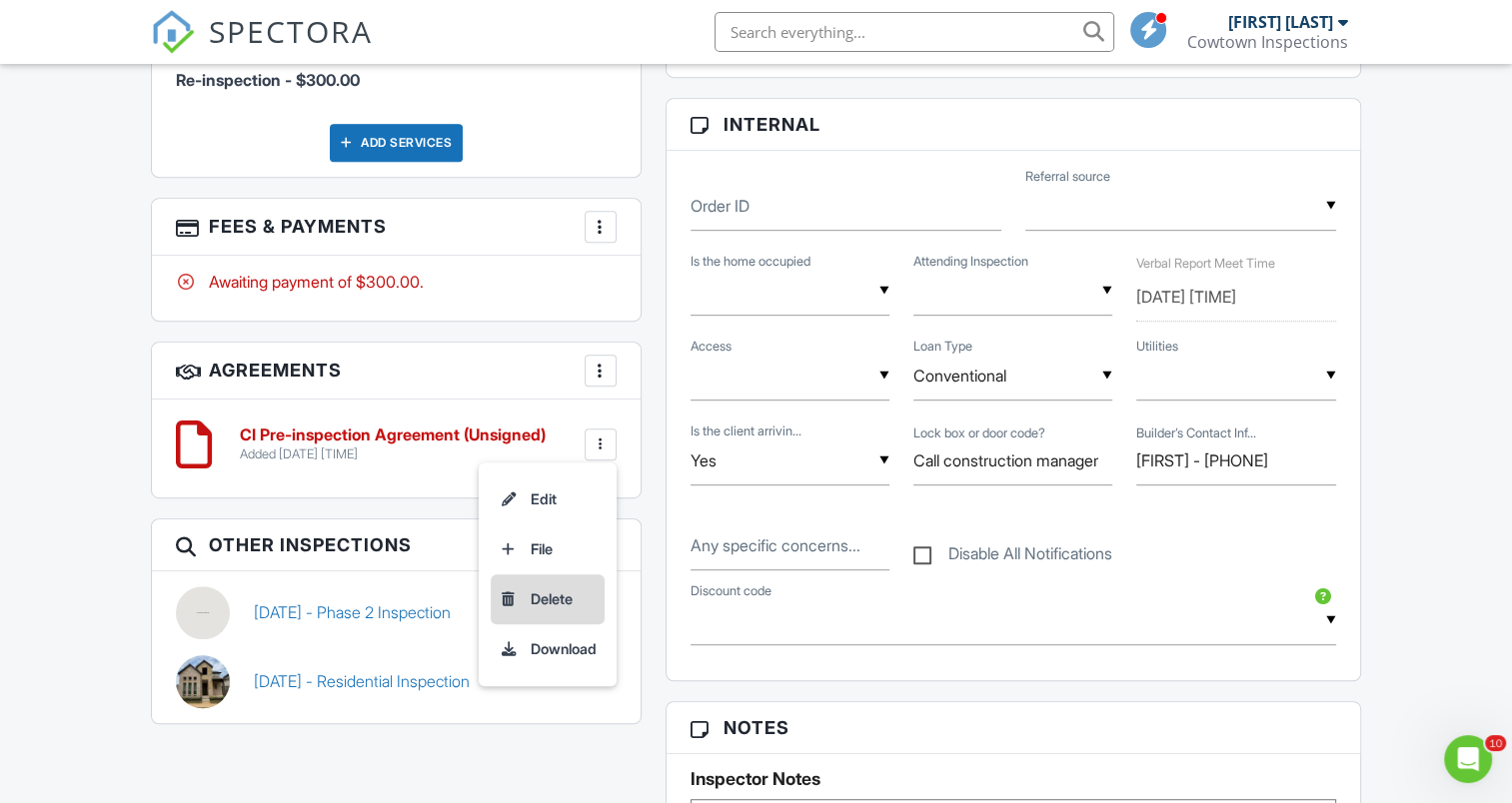 click on "Delete" at bounding box center (548, 599) 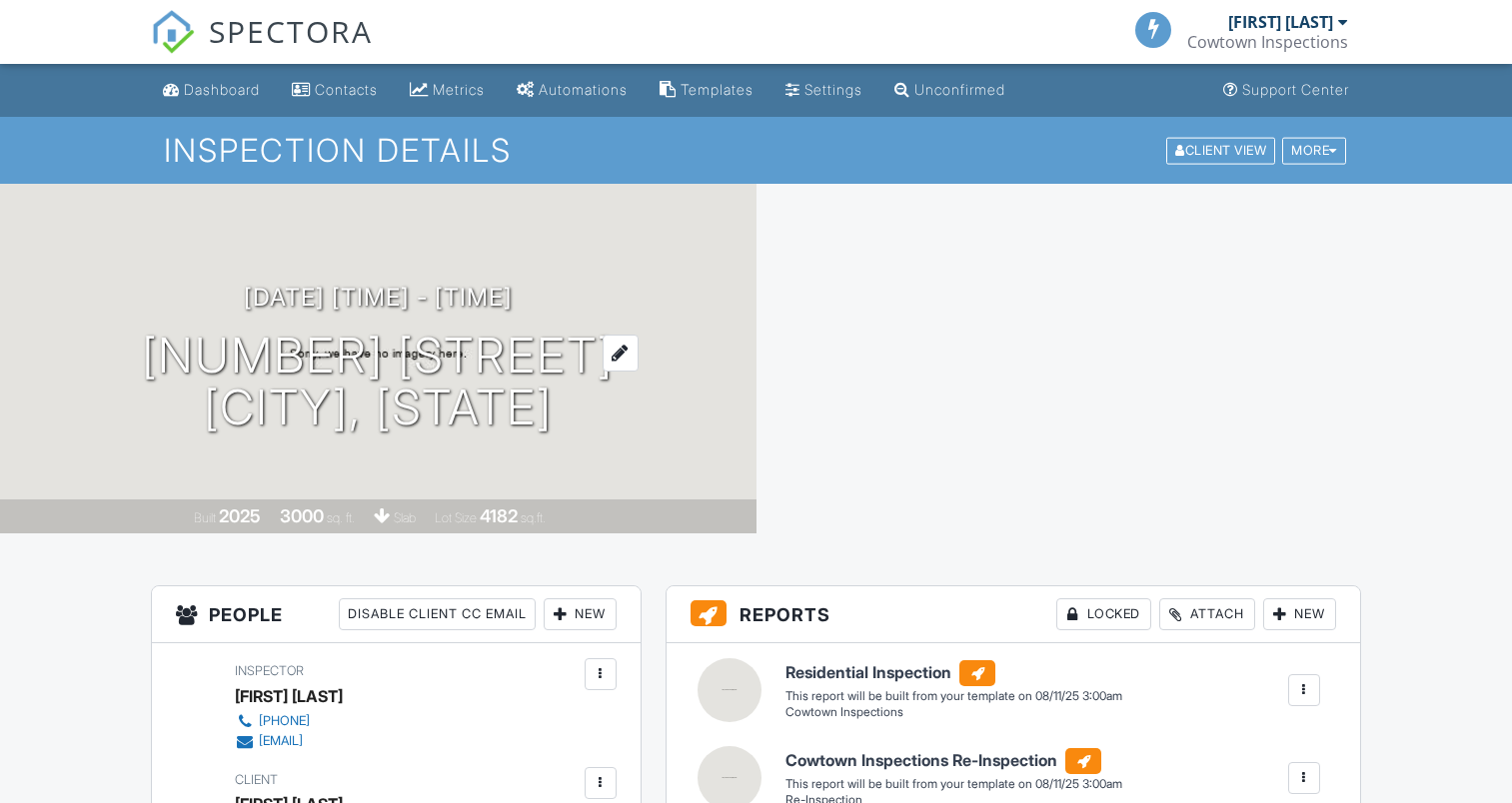 scroll, scrollTop: 0, scrollLeft: 0, axis: both 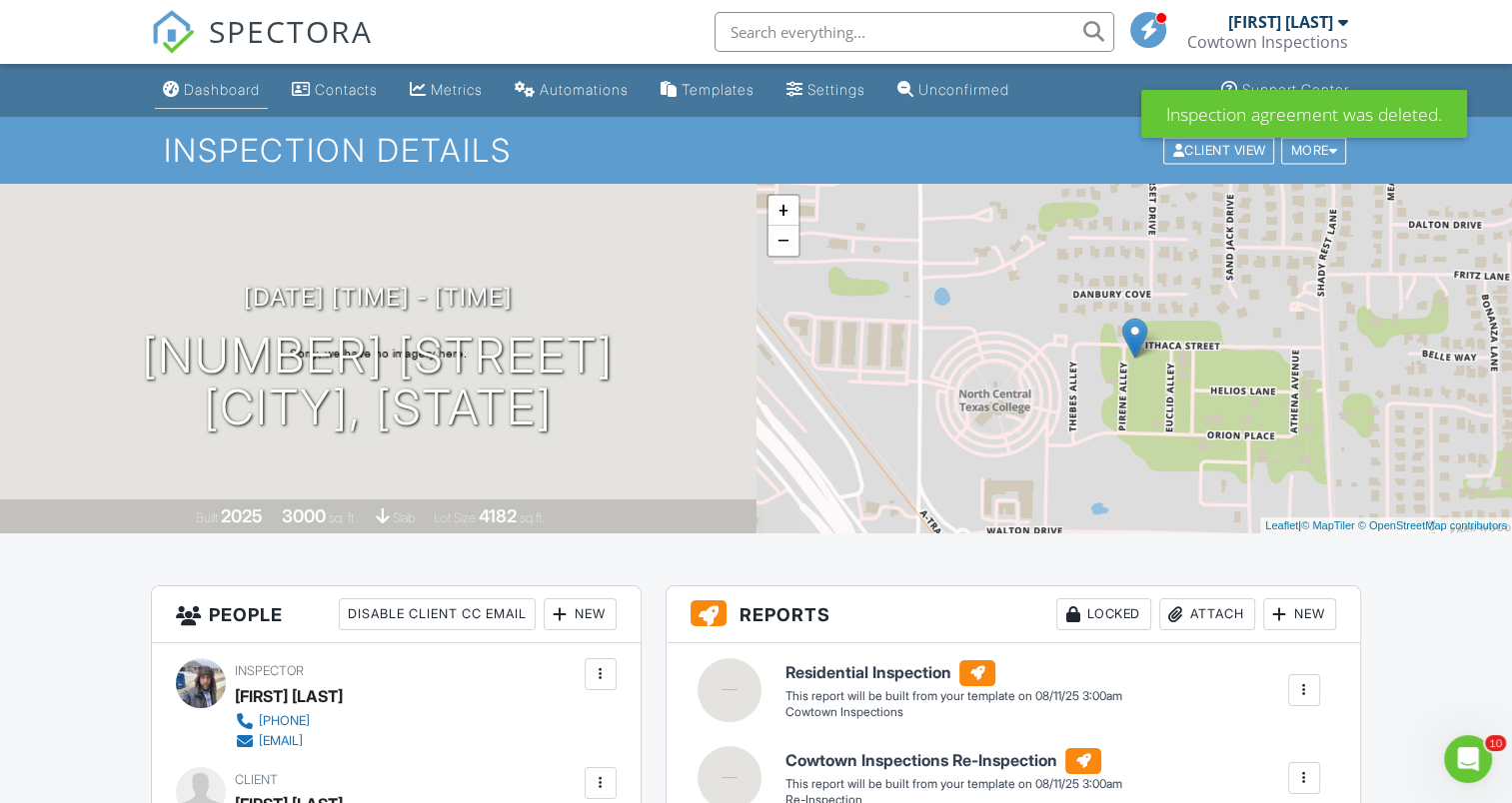 click on "Dashboard" at bounding box center (222, 89) 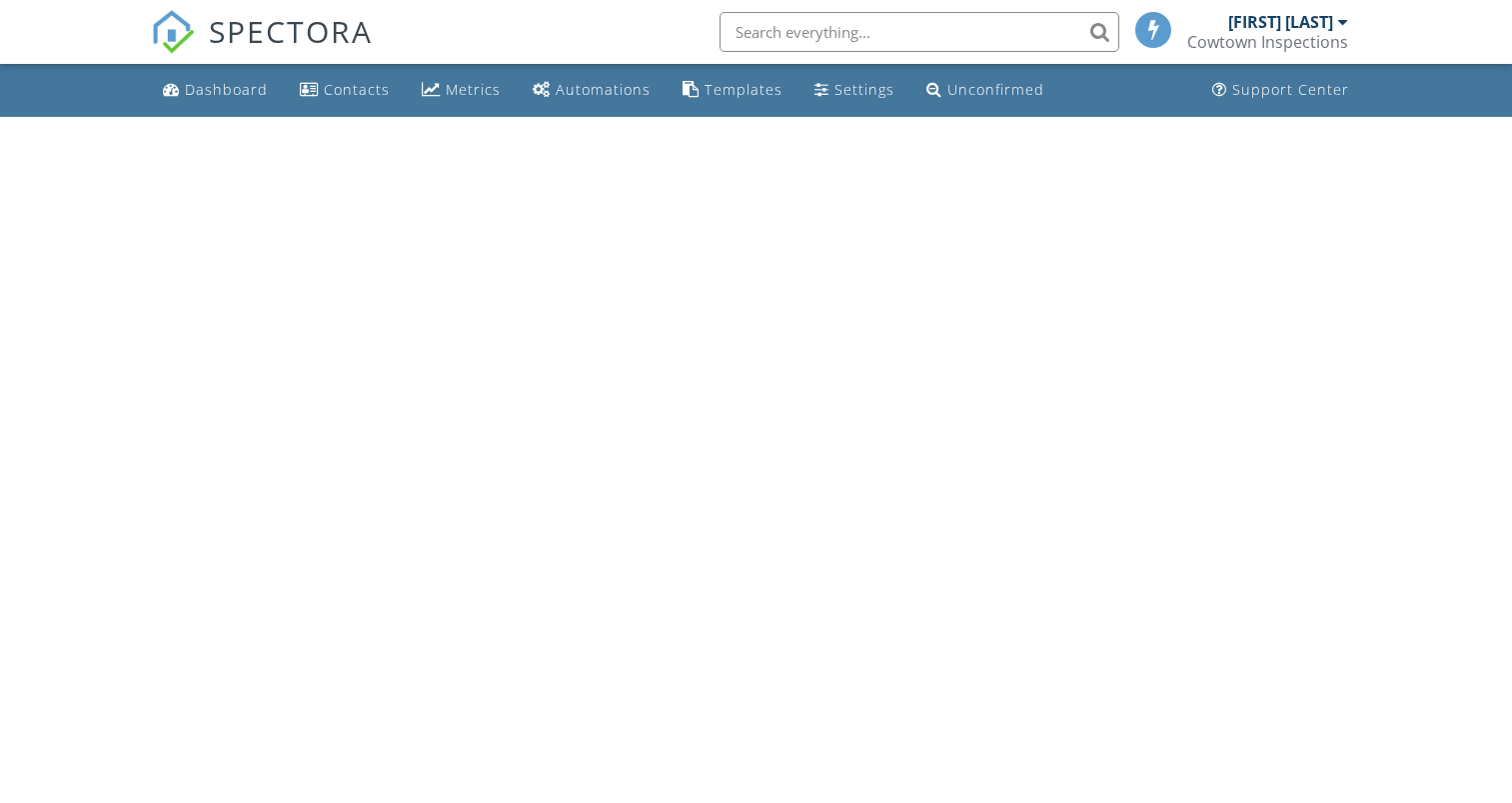 scroll, scrollTop: 0, scrollLeft: 0, axis: both 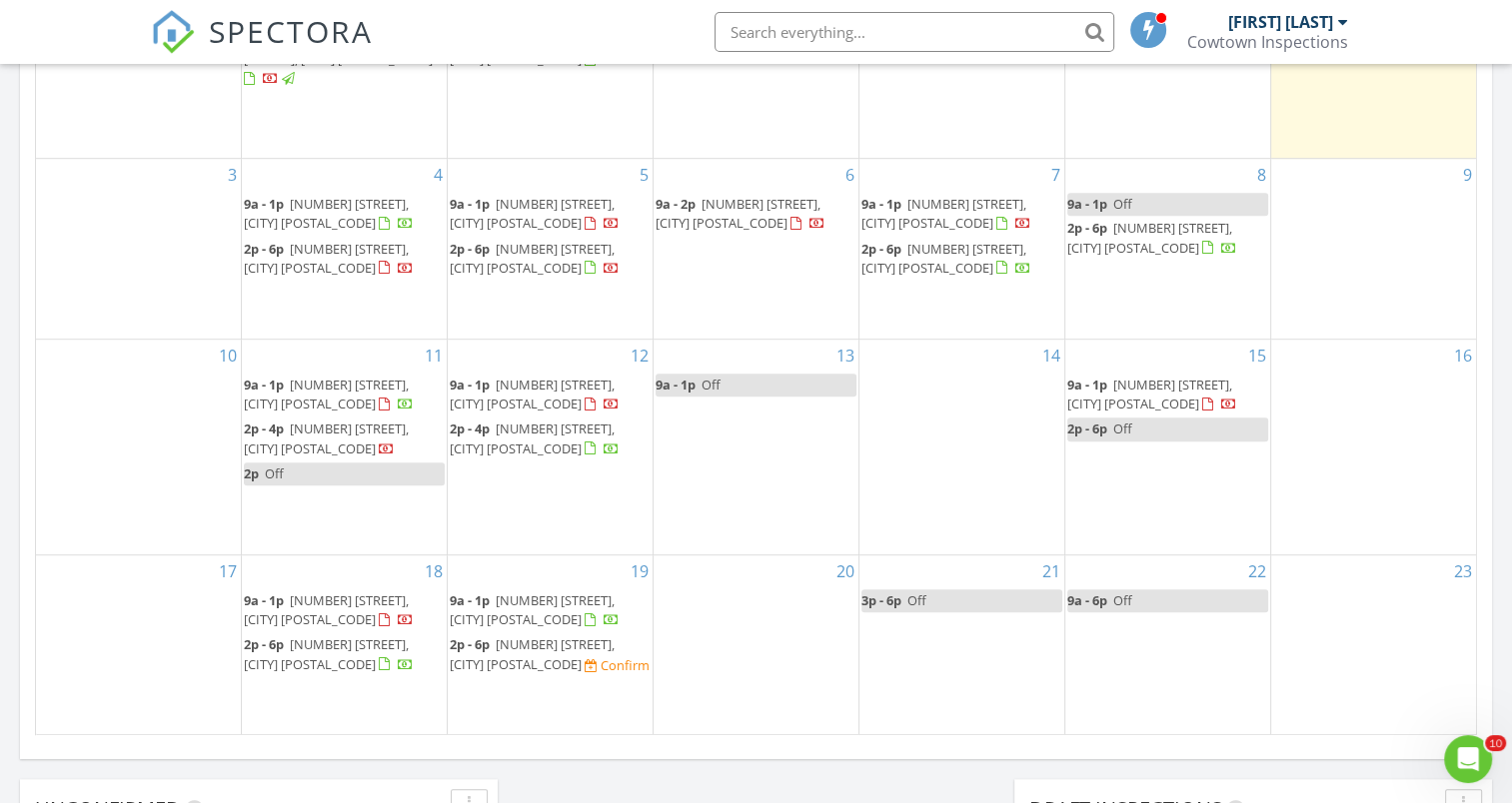 click on "2p
Off" at bounding box center (344, 473) 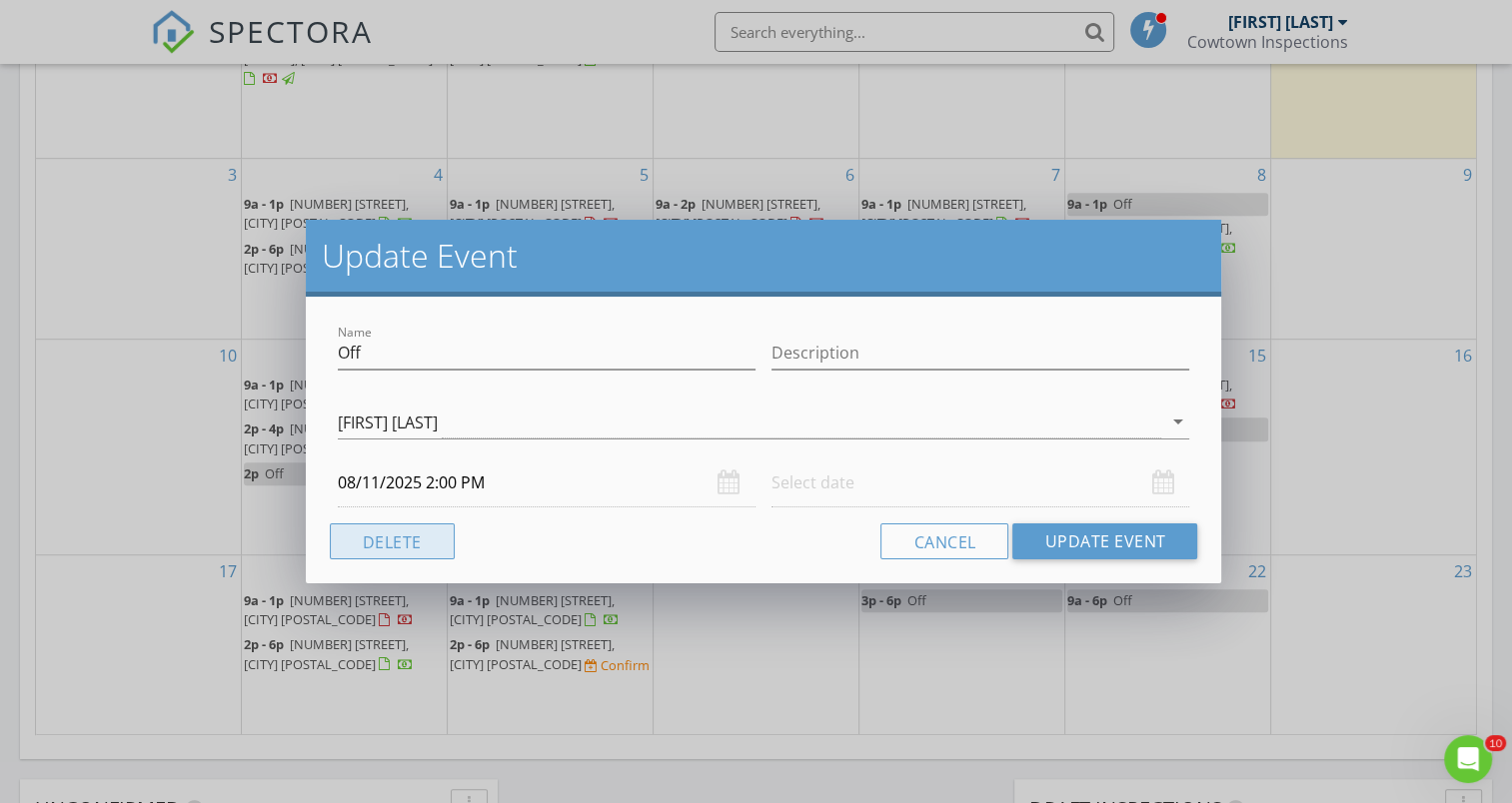click on "Delete" at bounding box center (392, 541) 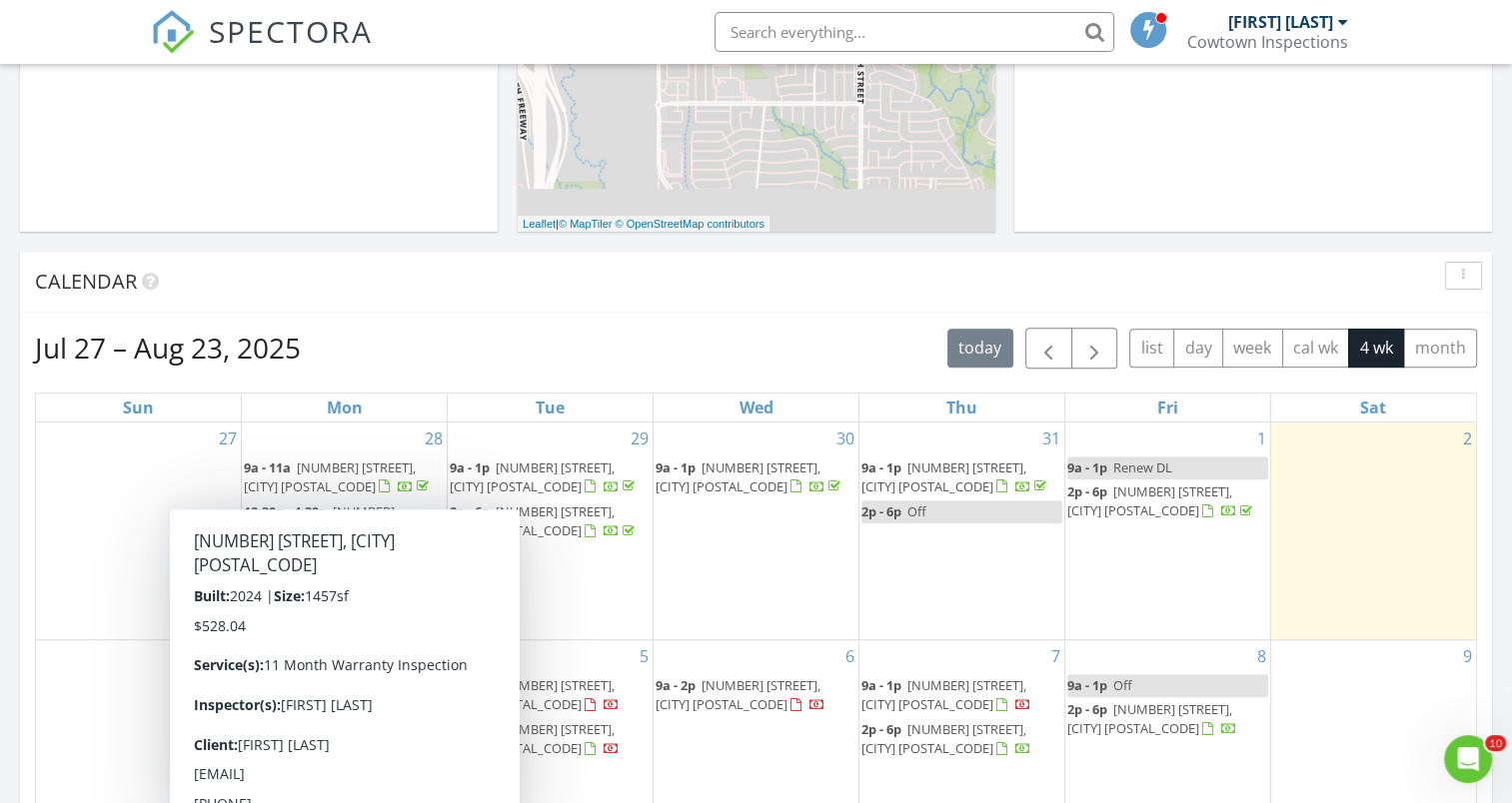 scroll, scrollTop: 499, scrollLeft: 0, axis: vertical 